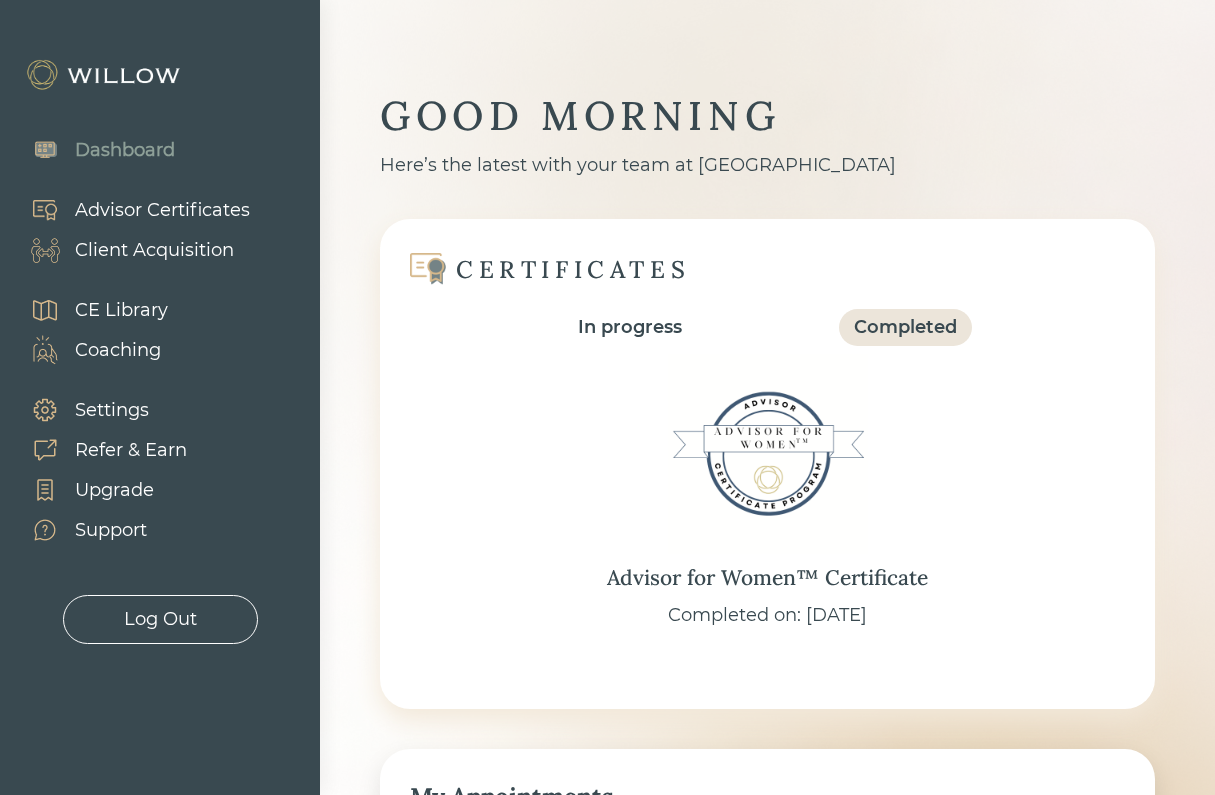 scroll, scrollTop: 0, scrollLeft: 0, axis: both 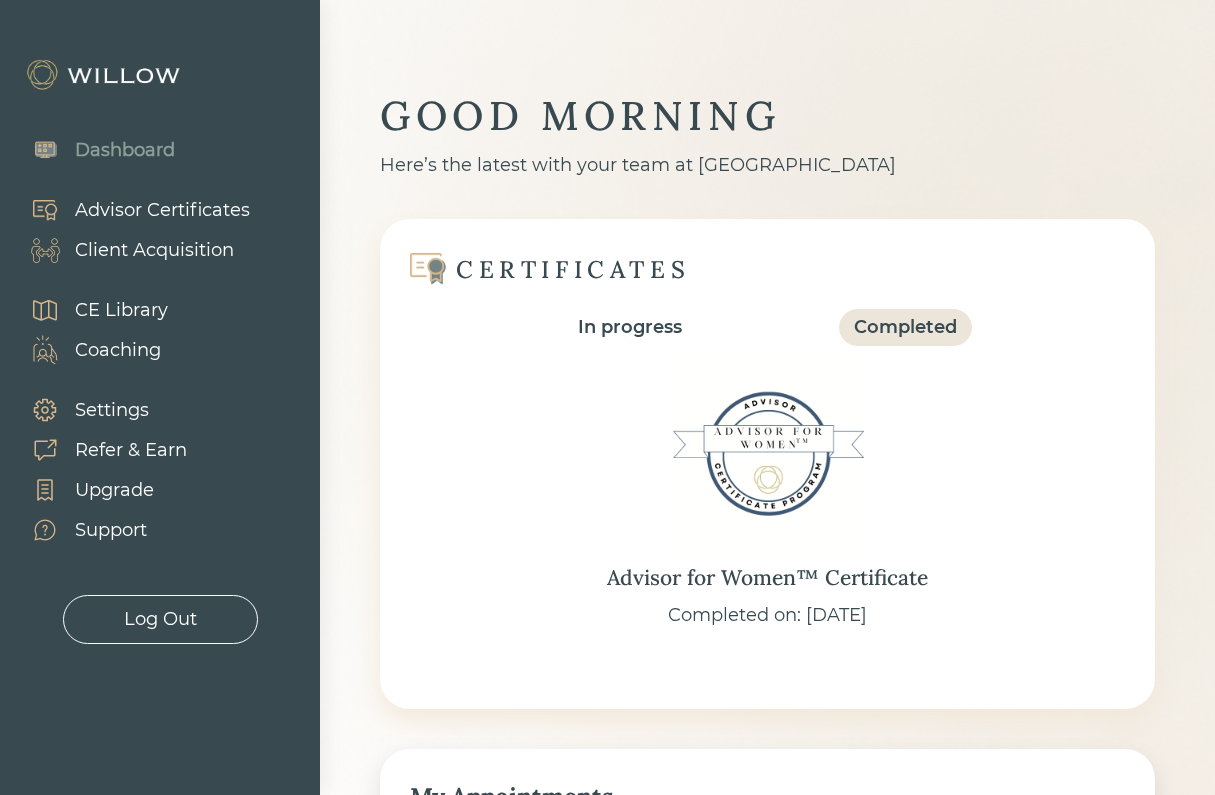 click on "Client Acquisition" at bounding box center [154, 250] 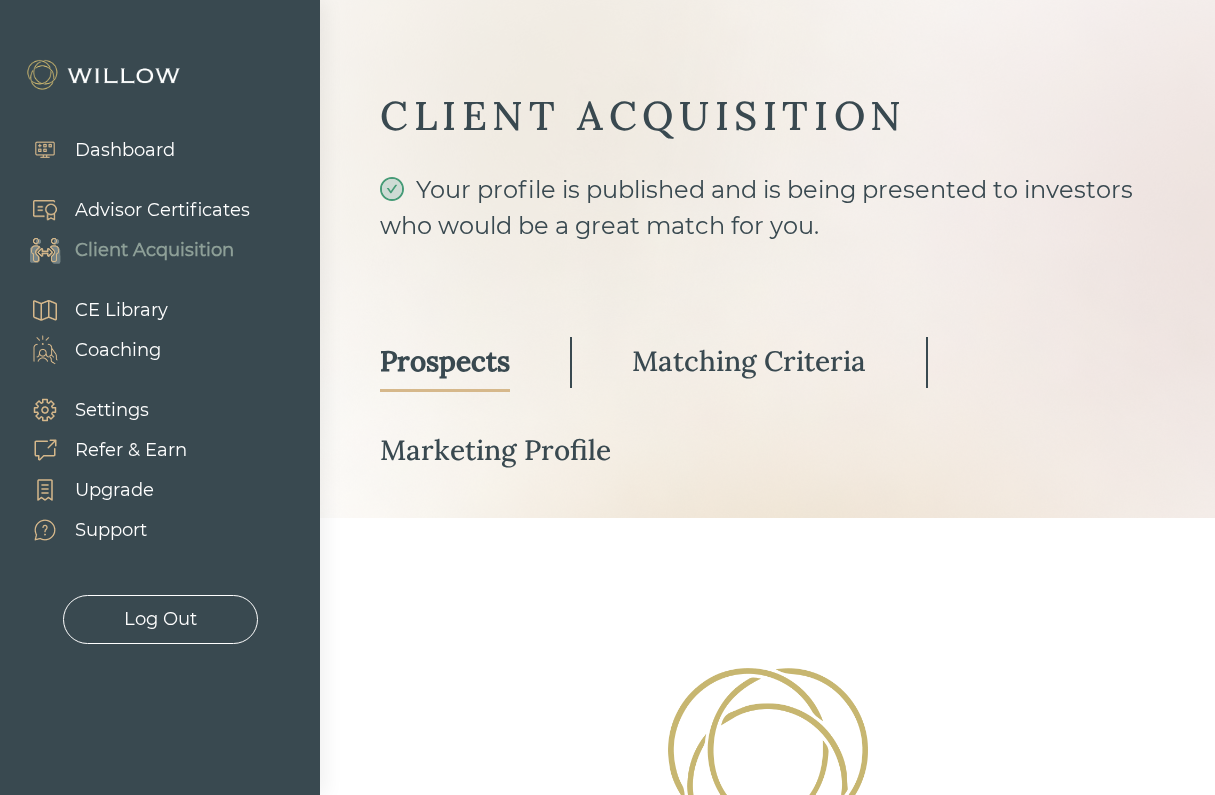select on "3" 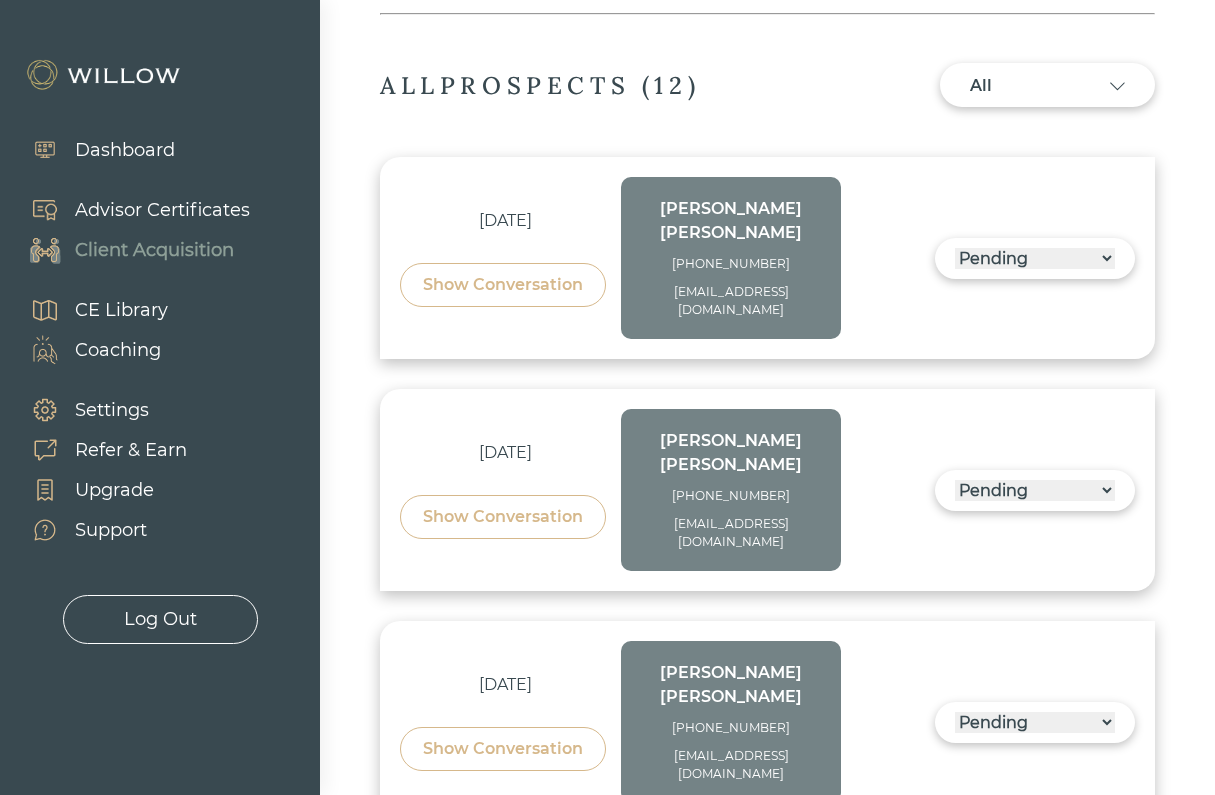 scroll, scrollTop: 677, scrollLeft: 0, axis: vertical 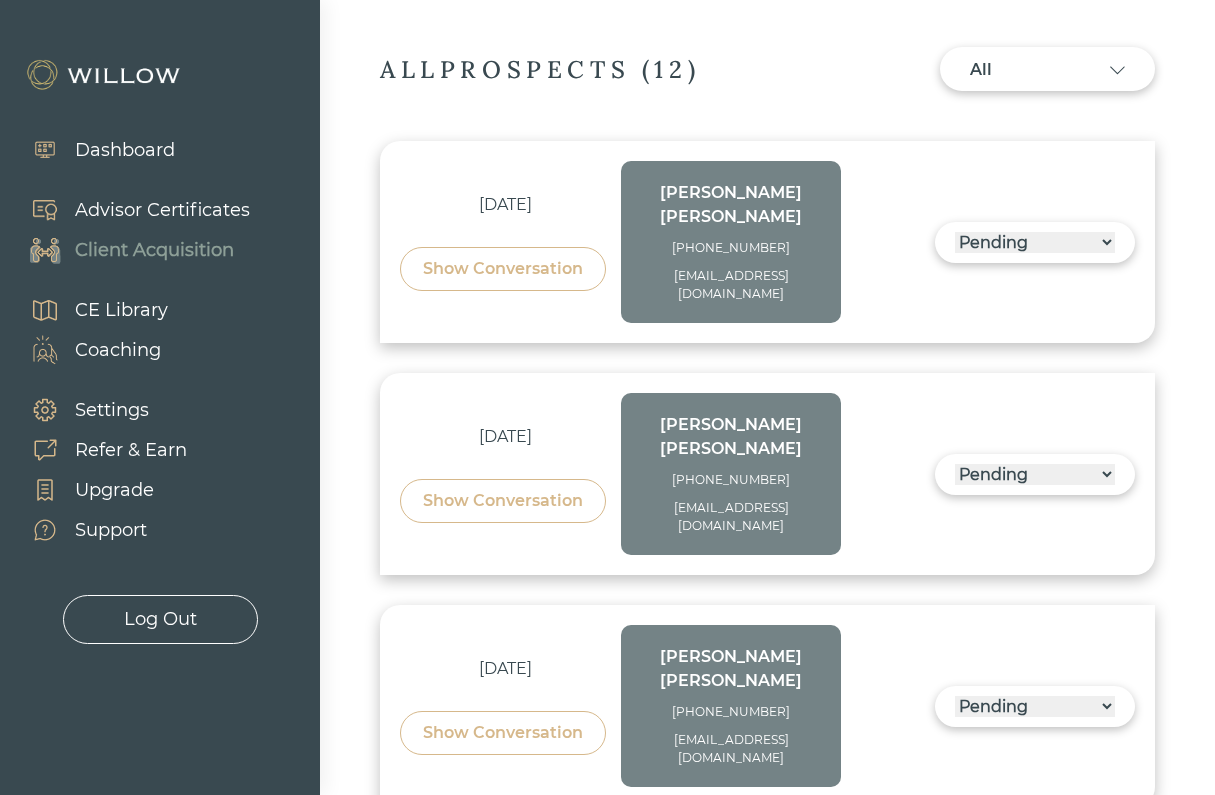 click on "Show Conversation" at bounding box center (503, 269) 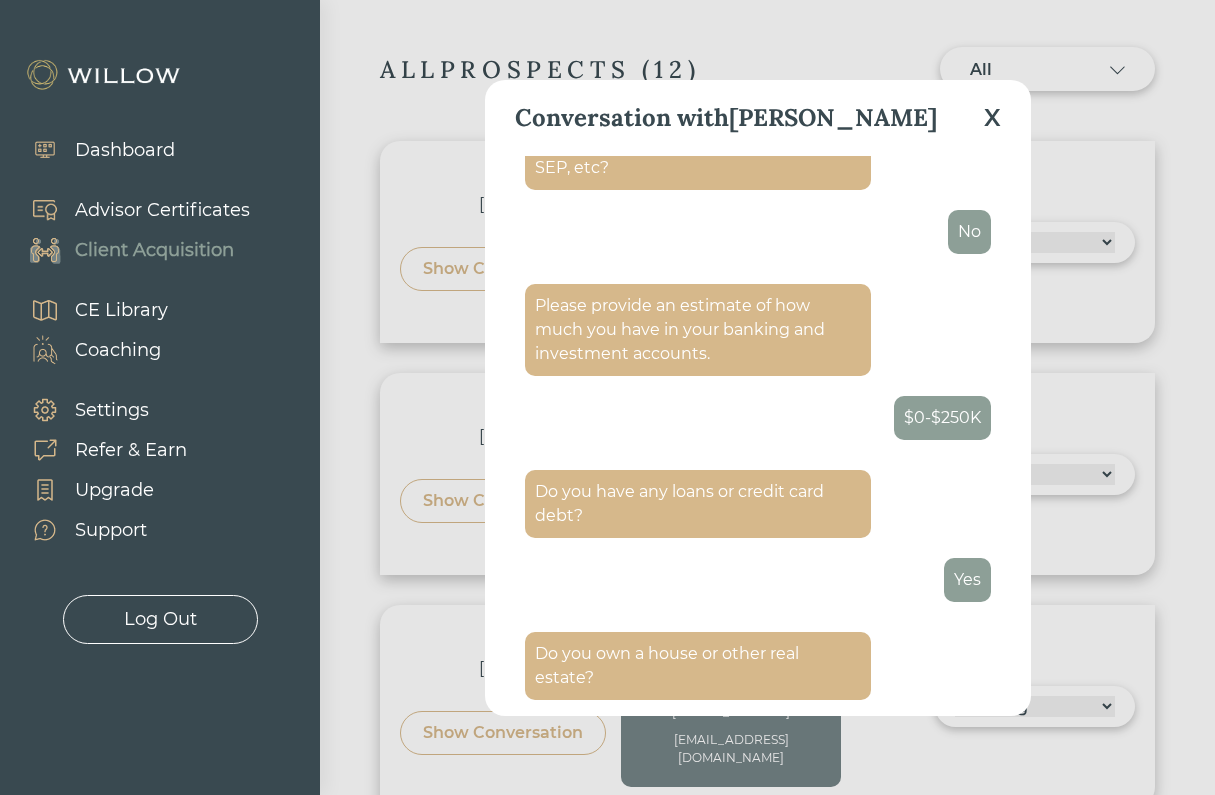 scroll, scrollTop: 3209, scrollLeft: 0, axis: vertical 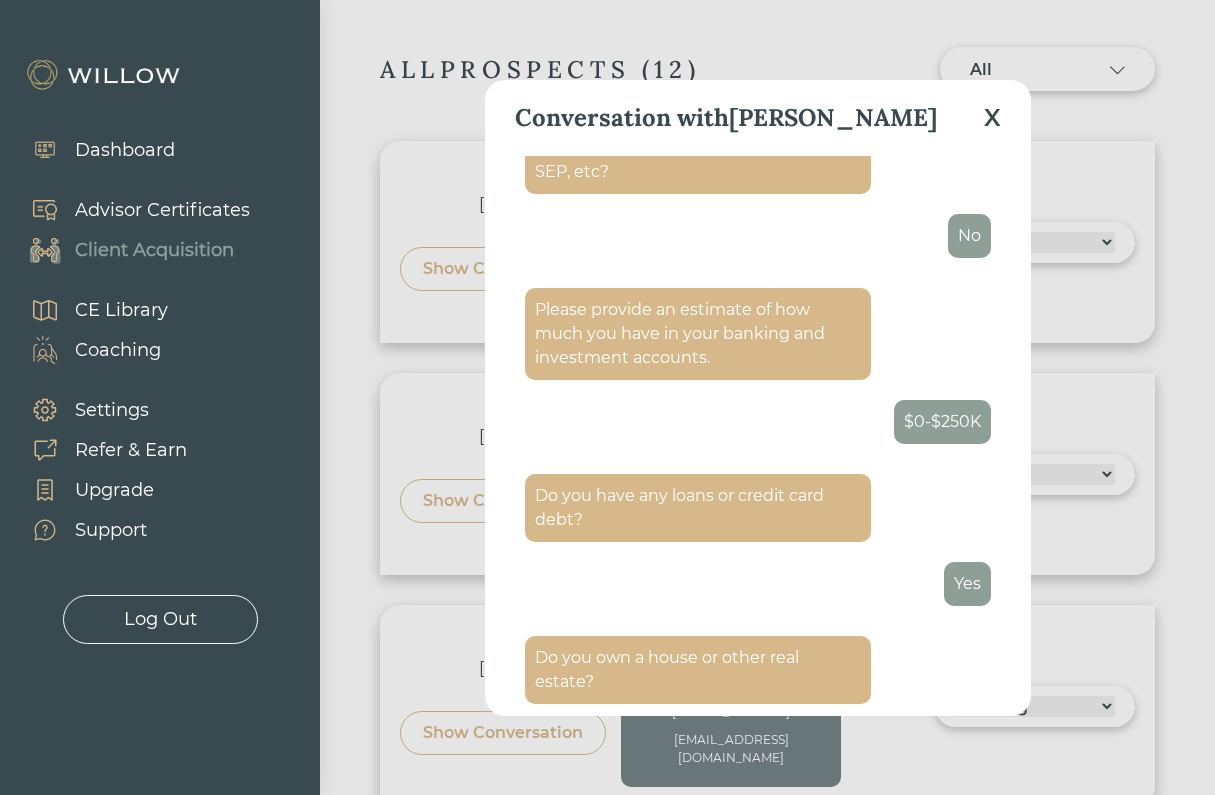 click on "X" at bounding box center (992, 118) 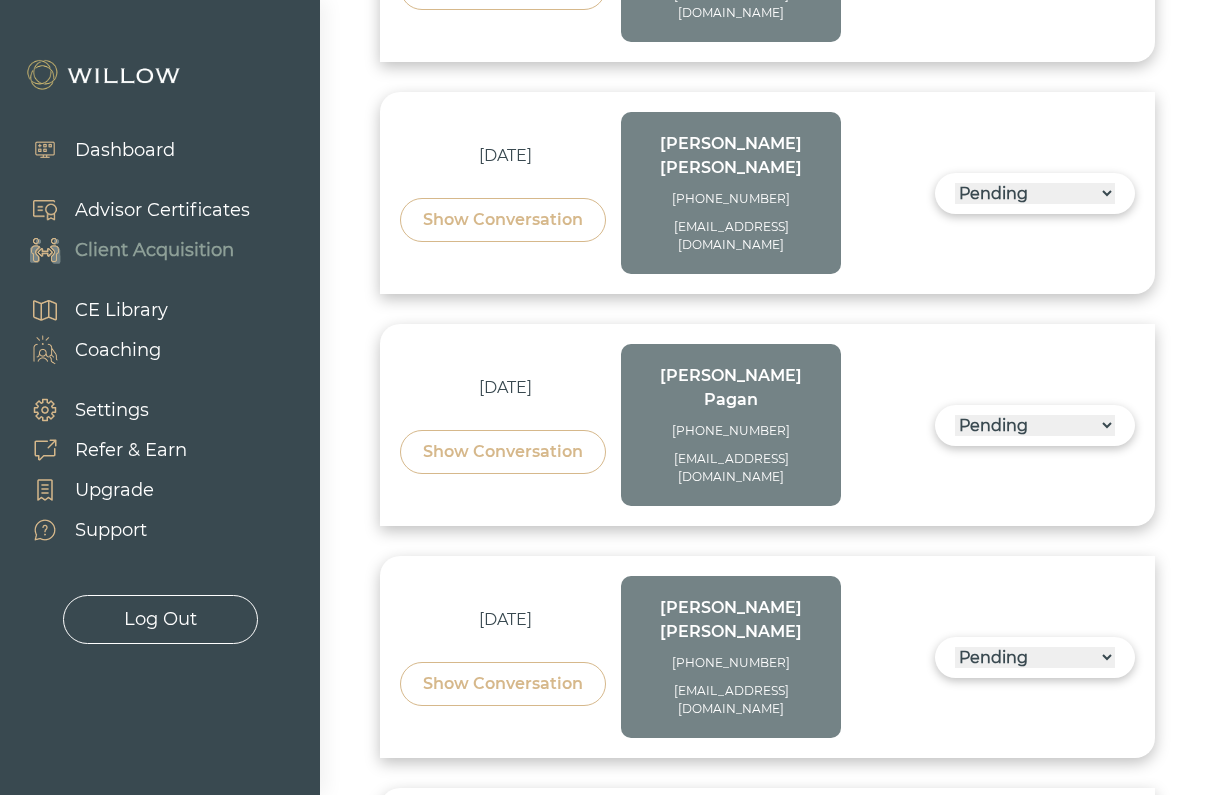 scroll, scrollTop: 1196, scrollLeft: 0, axis: vertical 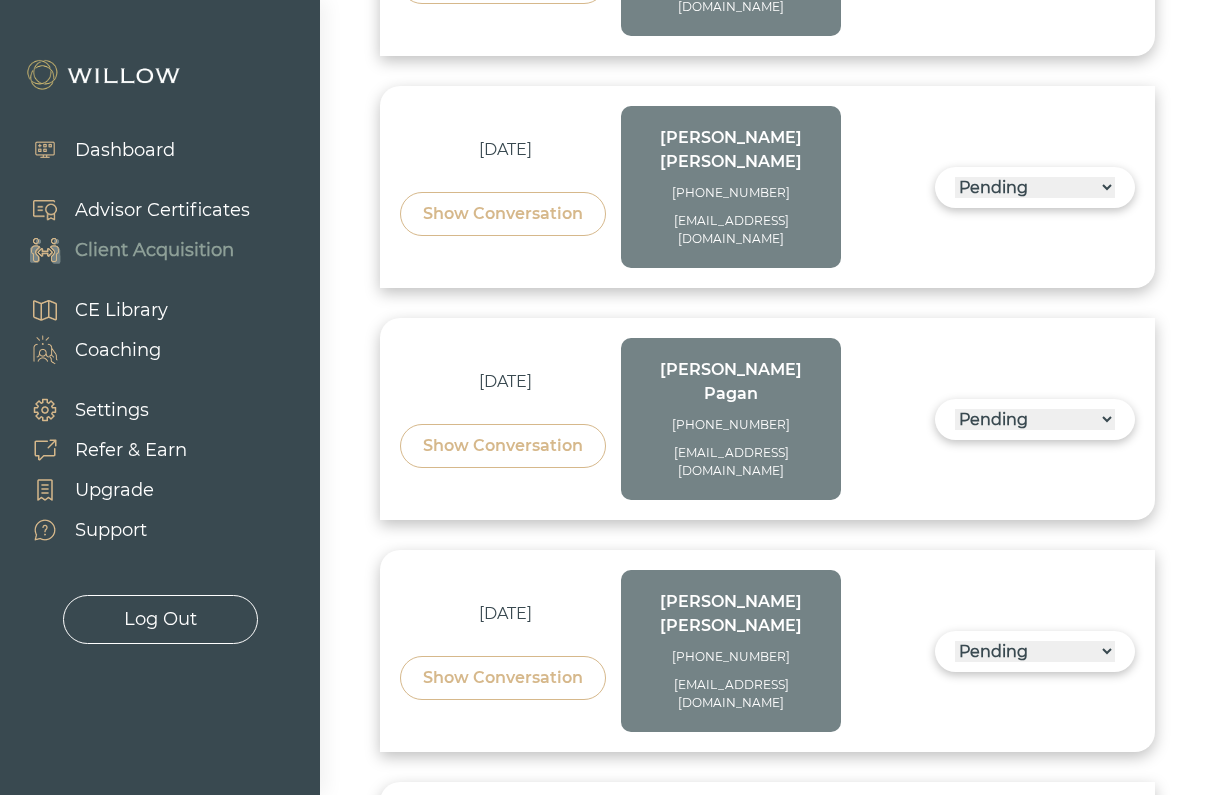 click on "Show Conversation" at bounding box center [503, 678] 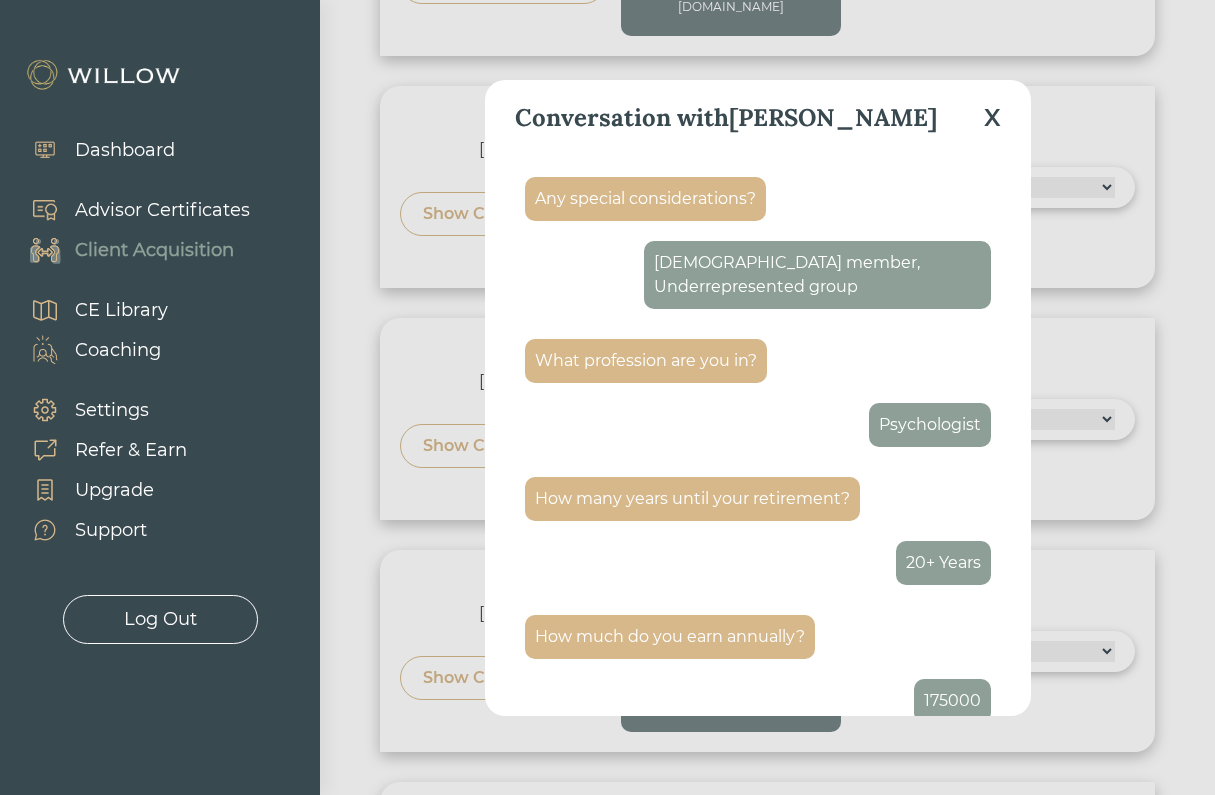 scroll, scrollTop: 1339, scrollLeft: 0, axis: vertical 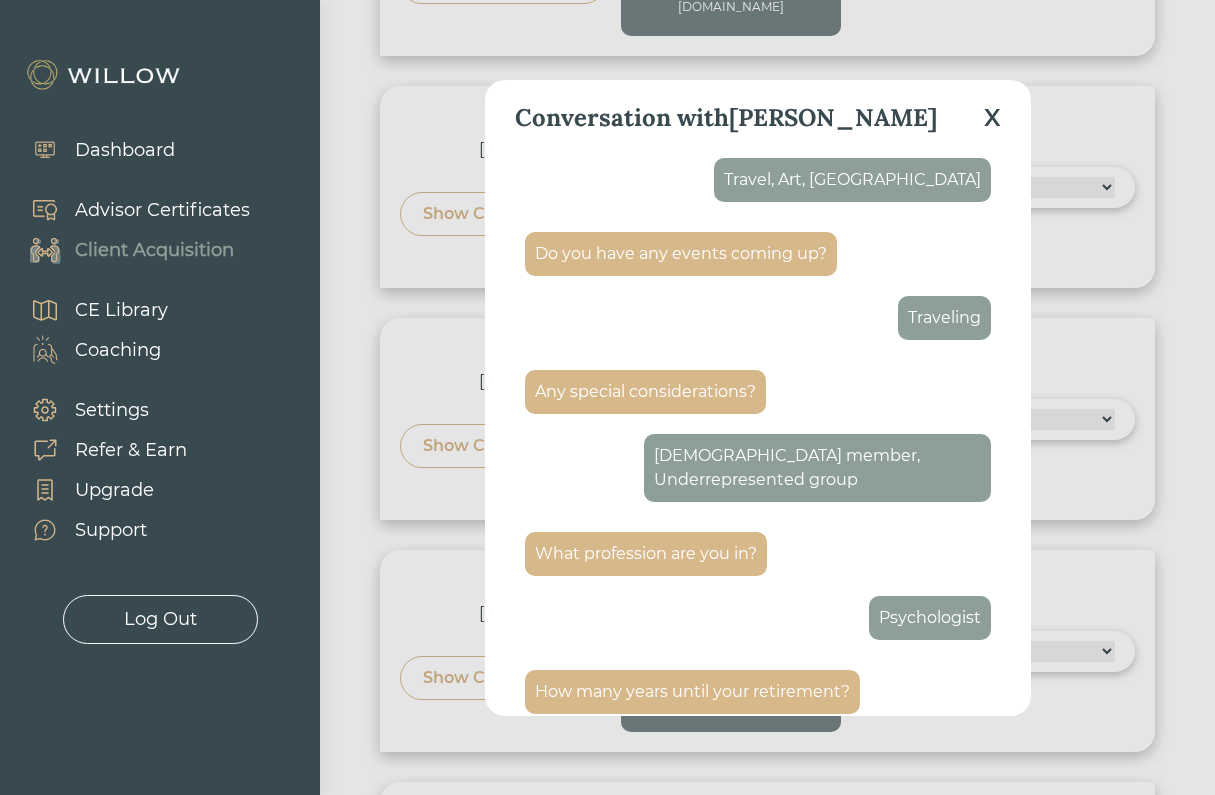 click on "[DEMOGRAPHIC_DATA] member, Underrepresented group" at bounding box center [817, 468] 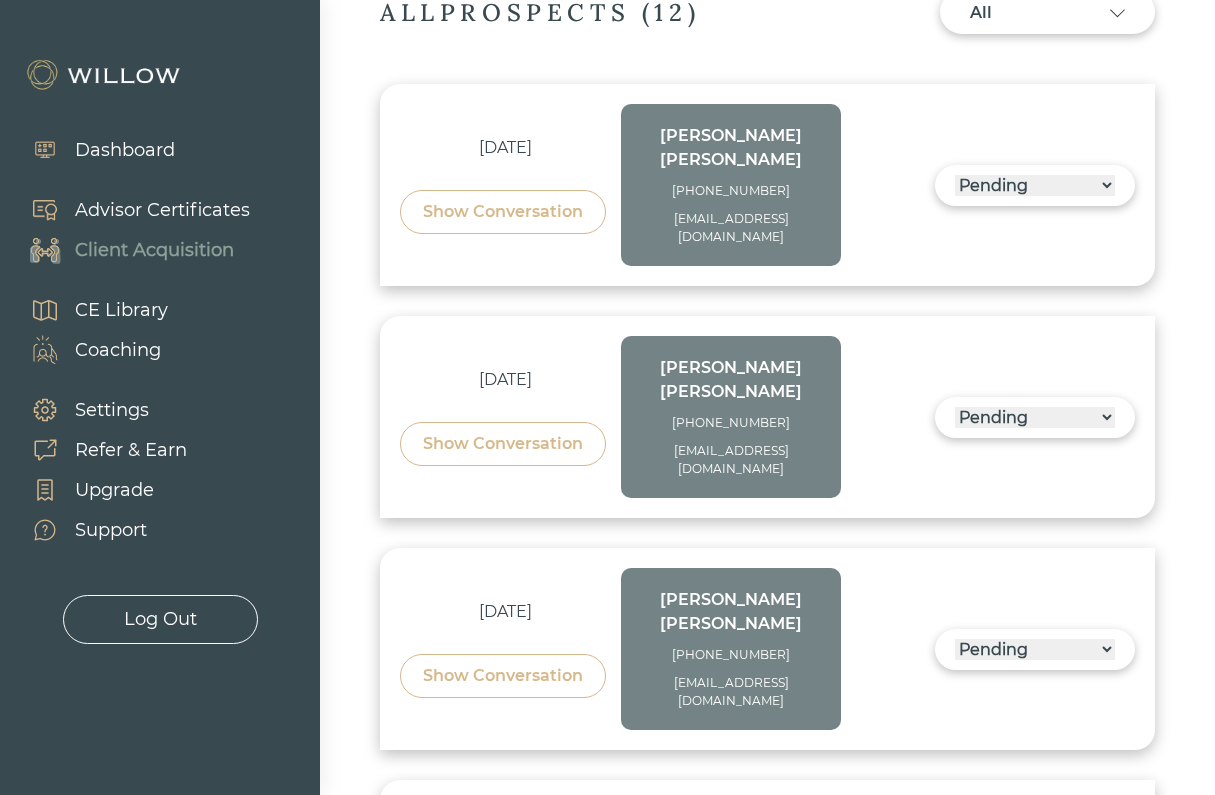 scroll, scrollTop: 737, scrollLeft: 0, axis: vertical 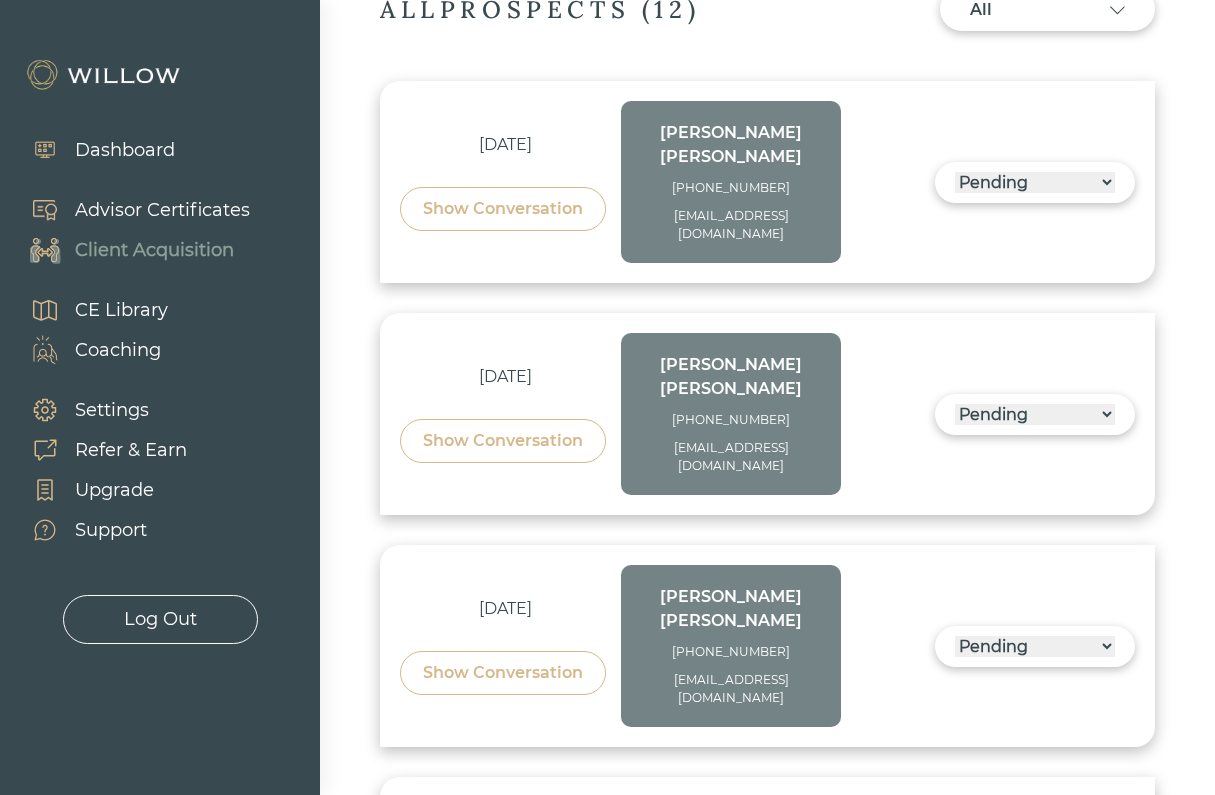 click on "Show Conversation" at bounding box center [503, 441] 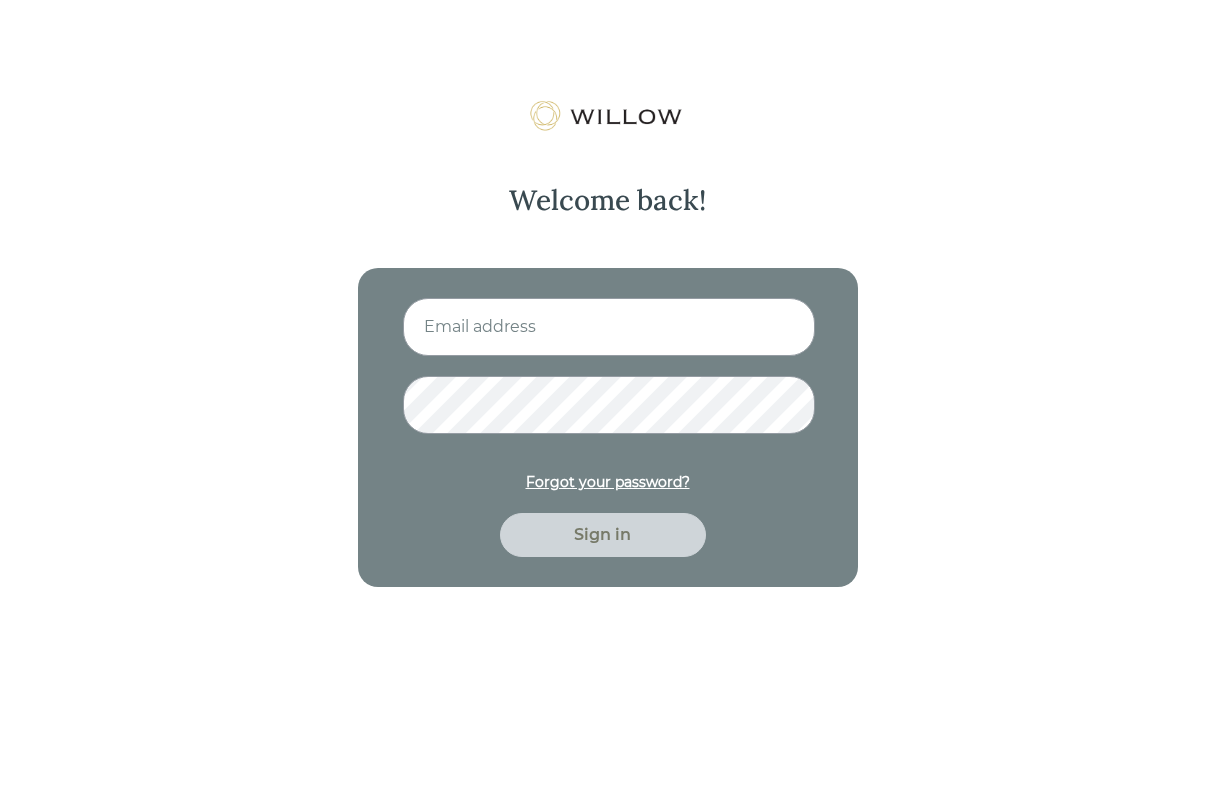scroll, scrollTop: 0, scrollLeft: 0, axis: both 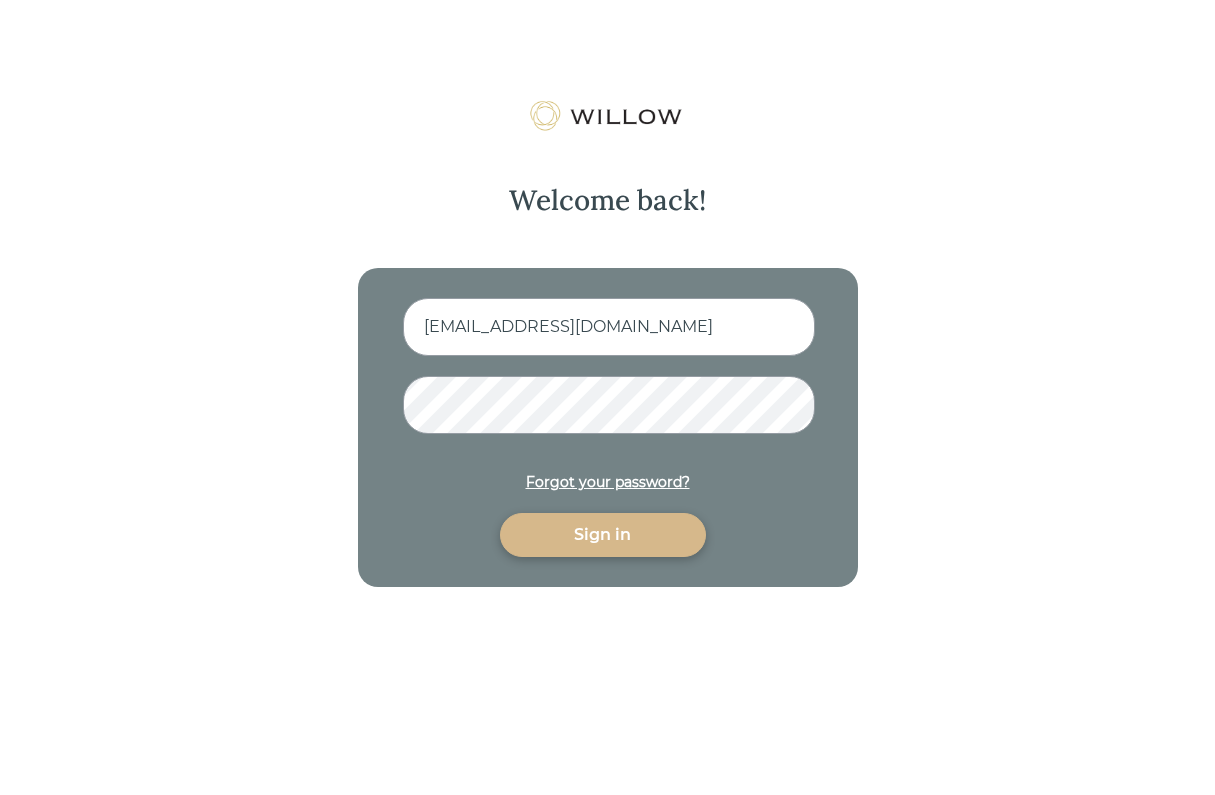 click on "Sign in" at bounding box center (603, 535) 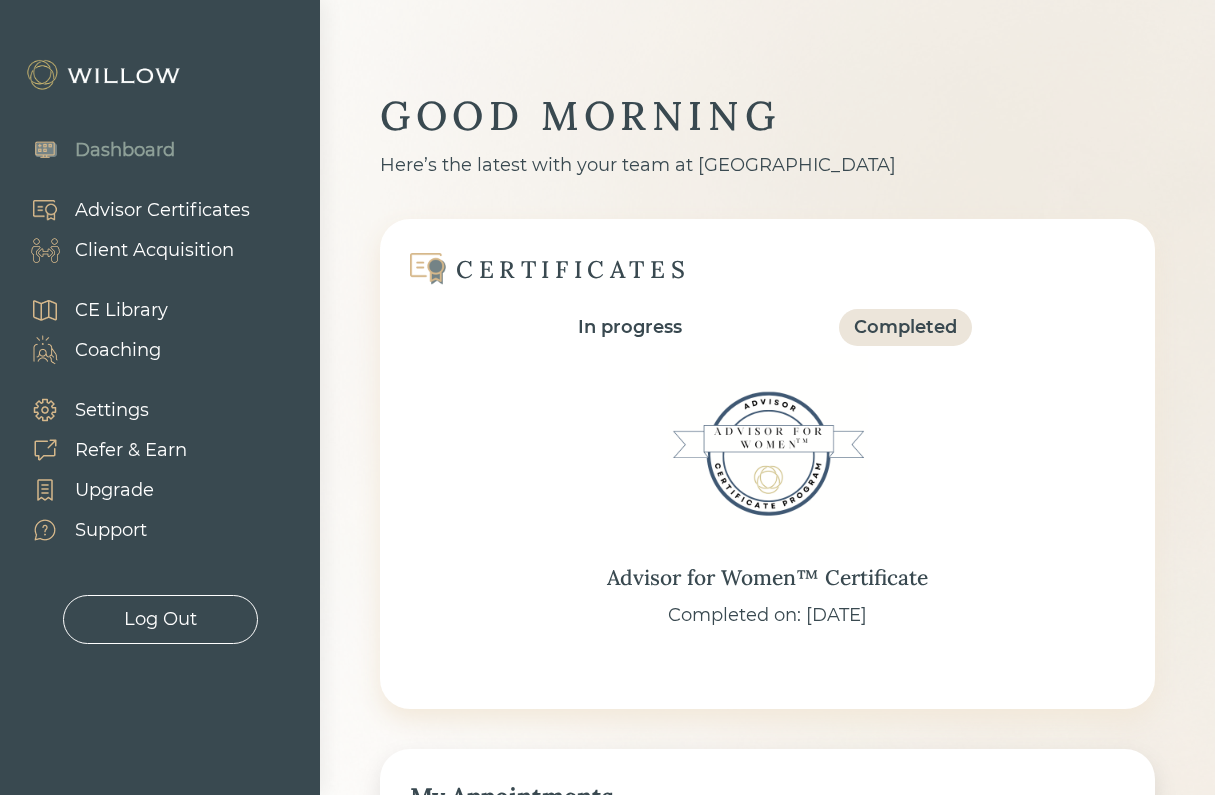 click on "Client Acquisition" at bounding box center (154, 250) 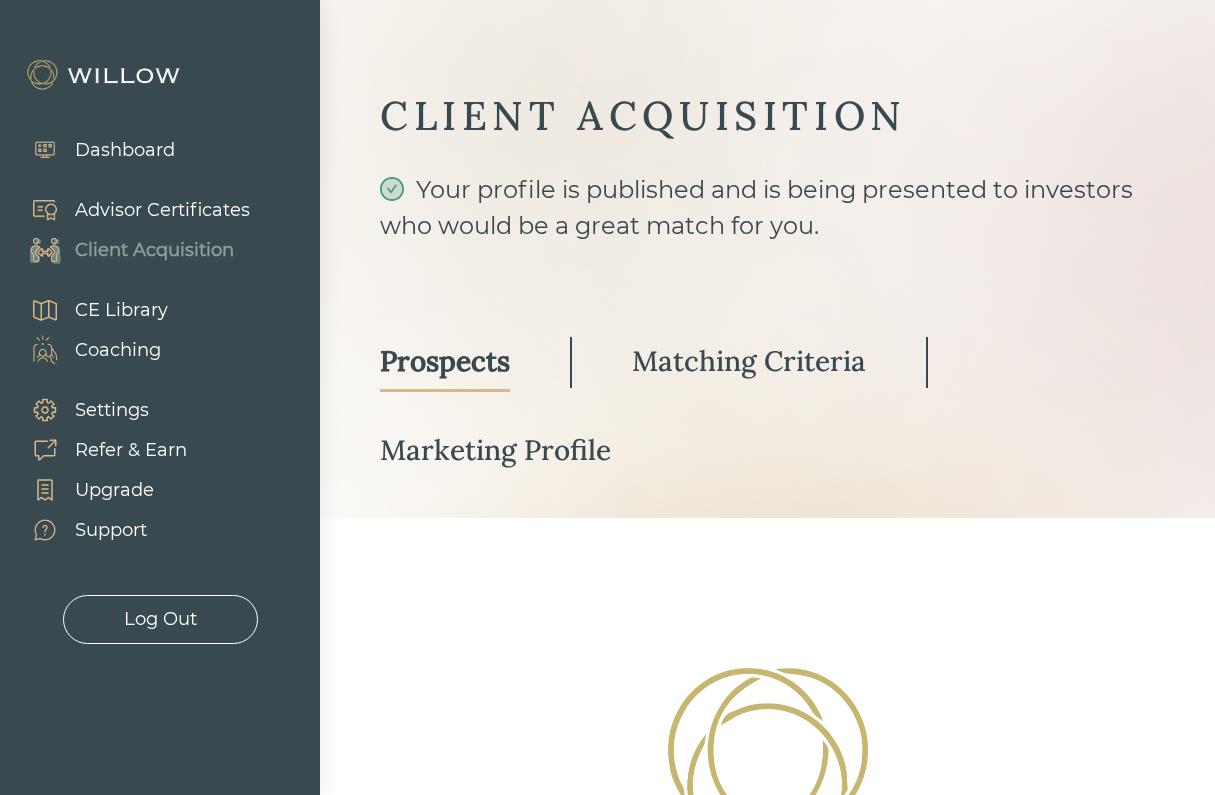 select on "3" 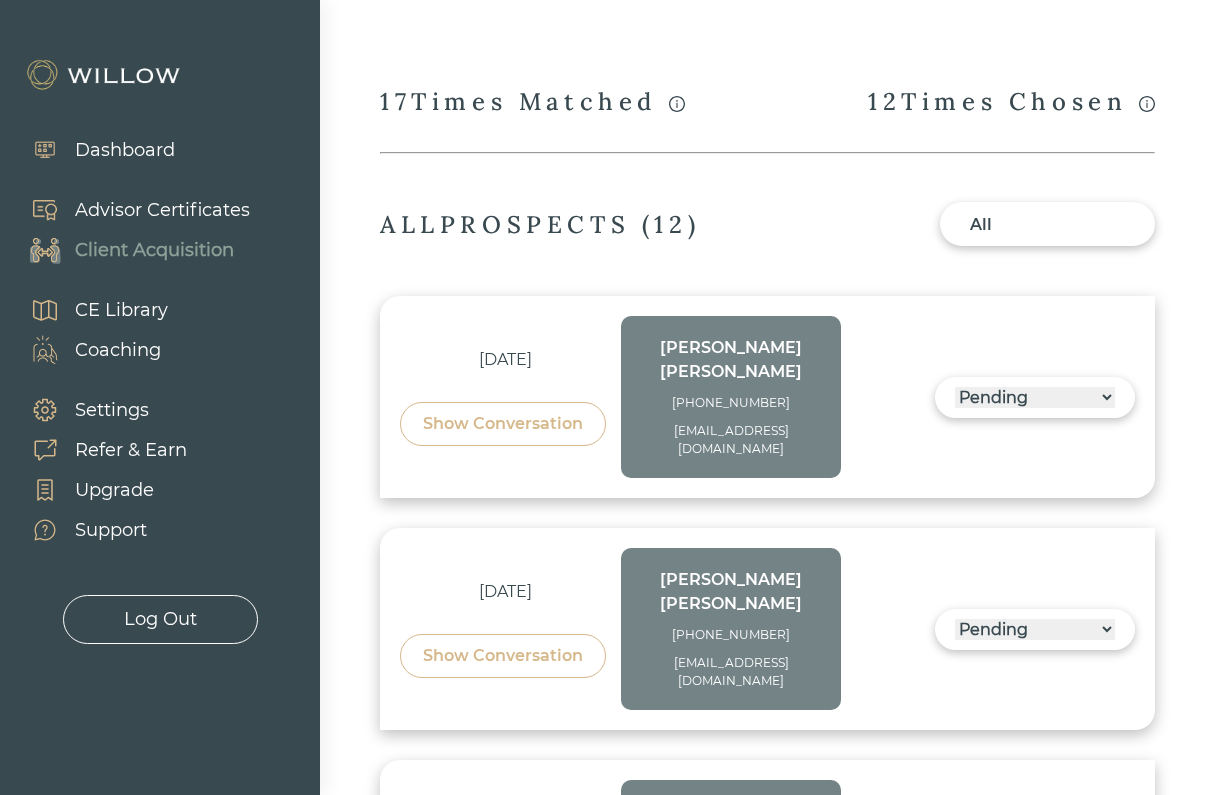 scroll, scrollTop: 526, scrollLeft: 0, axis: vertical 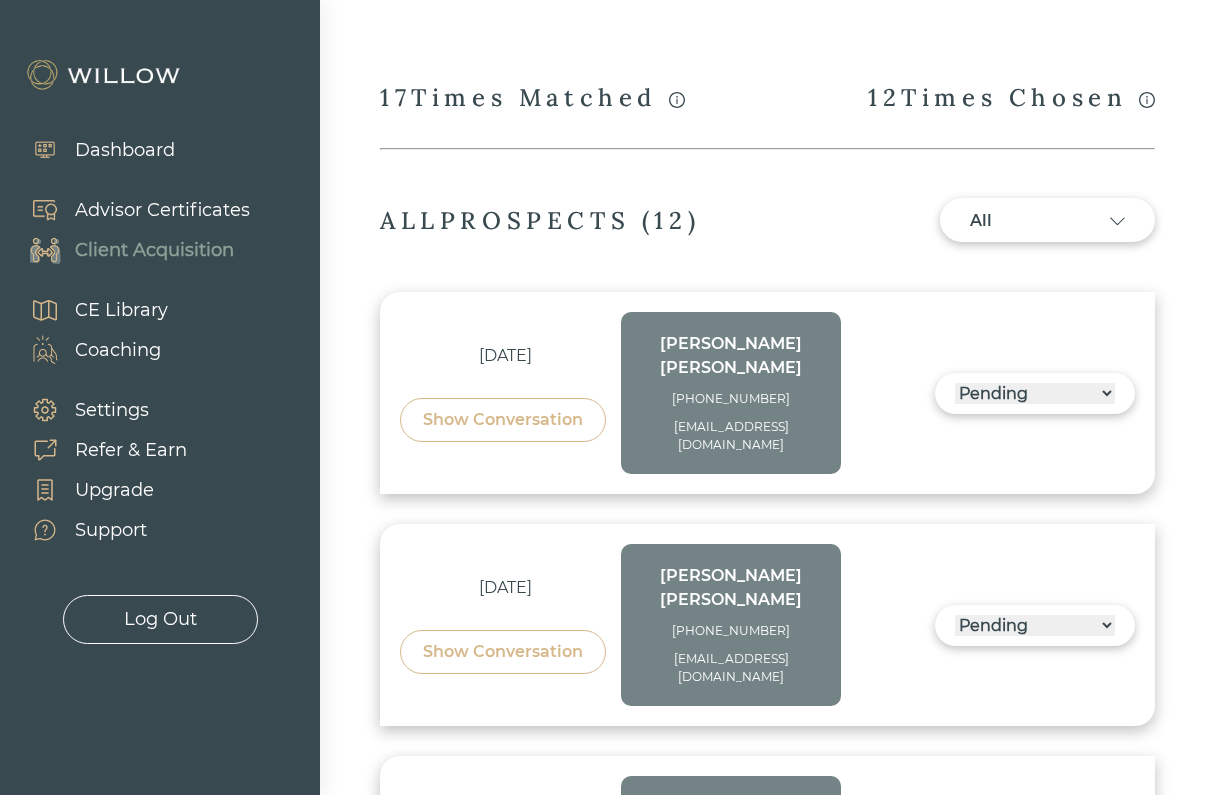 click on "All" at bounding box center (1047, 221) 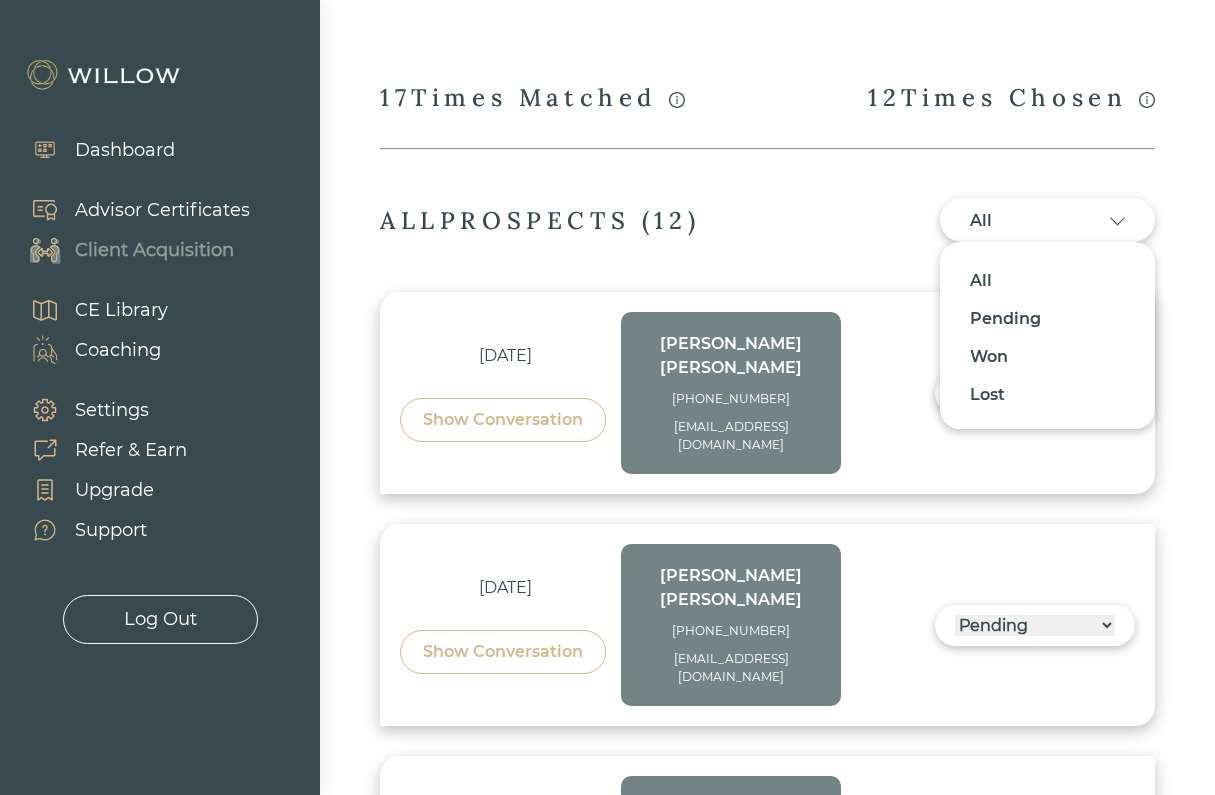 click at bounding box center (607, 397) 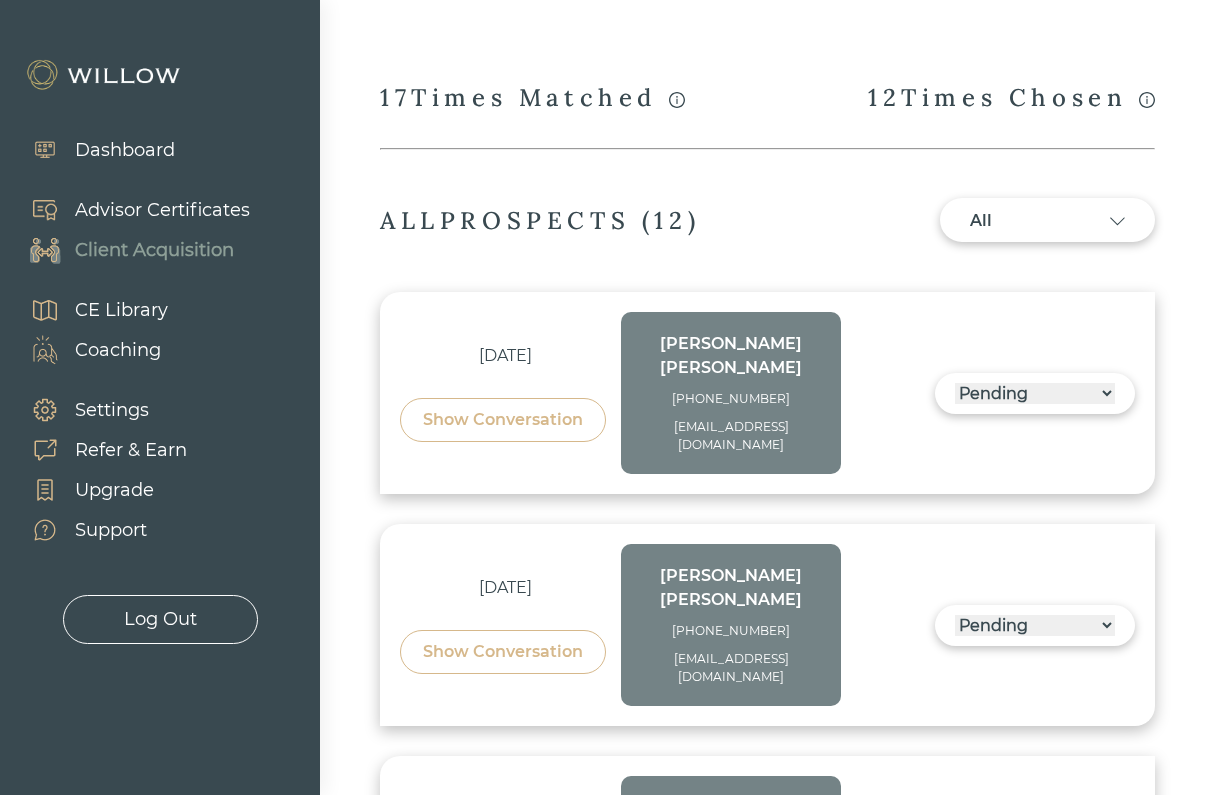 click on "Show Conversation" at bounding box center [503, 652] 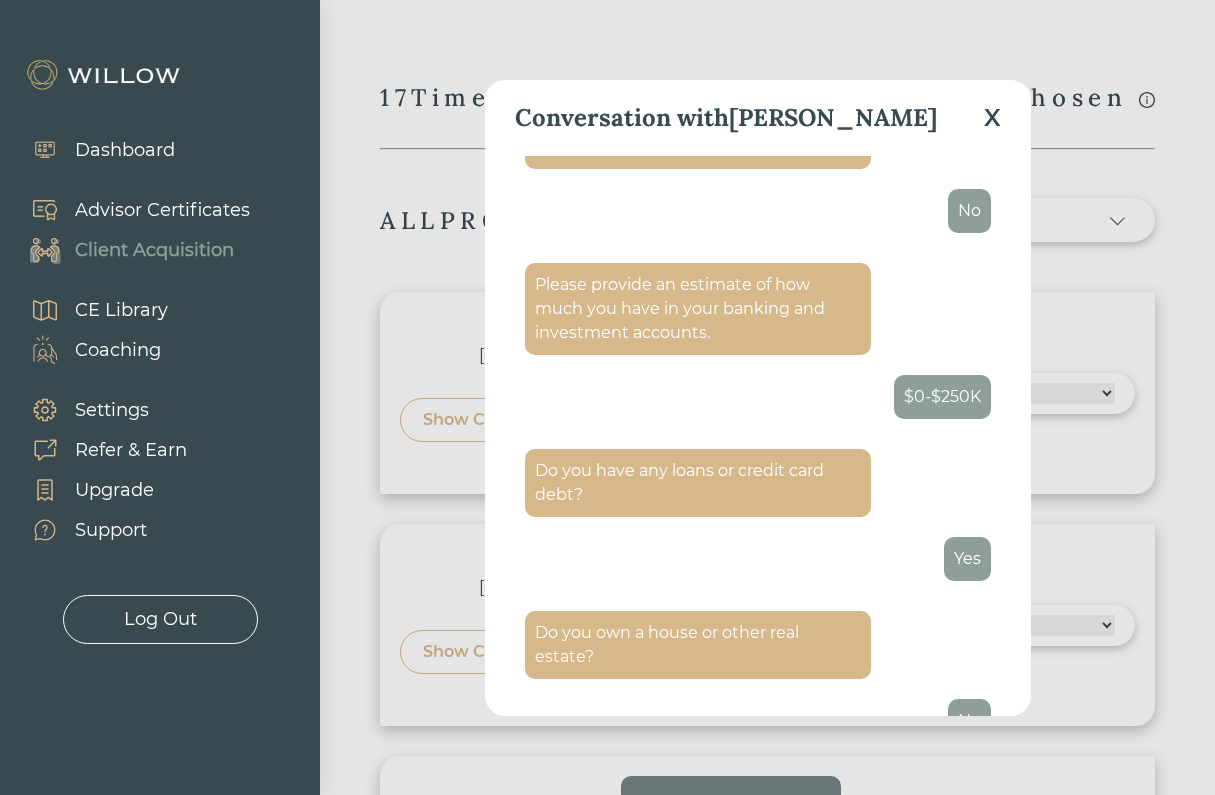 scroll, scrollTop: 3299, scrollLeft: 0, axis: vertical 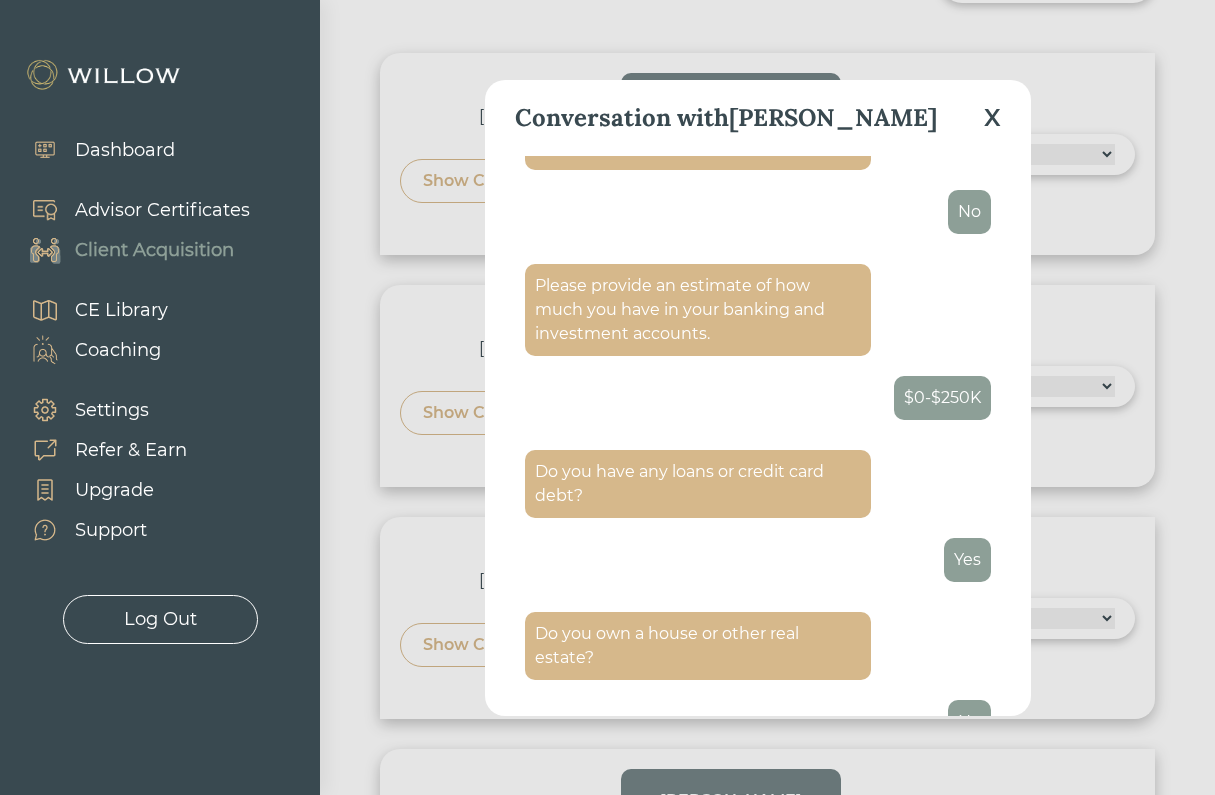 click on "X" at bounding box center [992, 118] 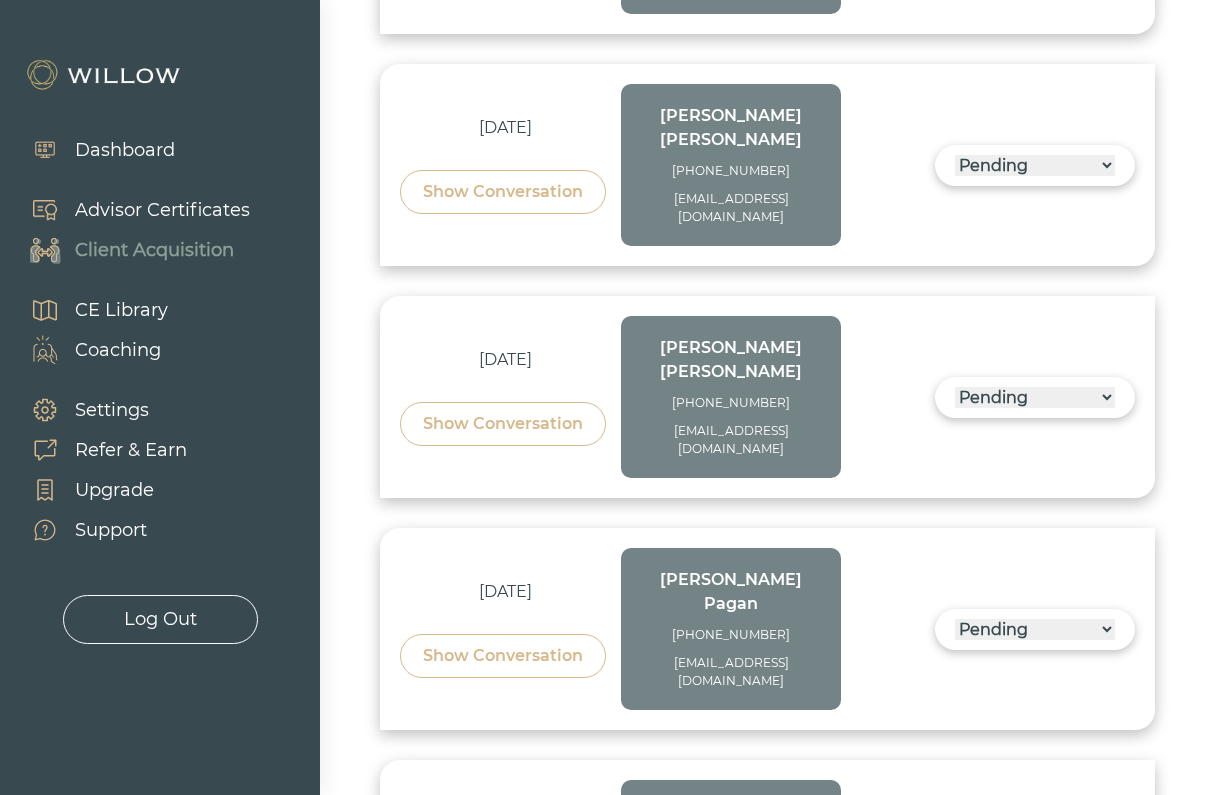 scroll, scrollTop: 1003, scrollLeft: 0, axis: vertical 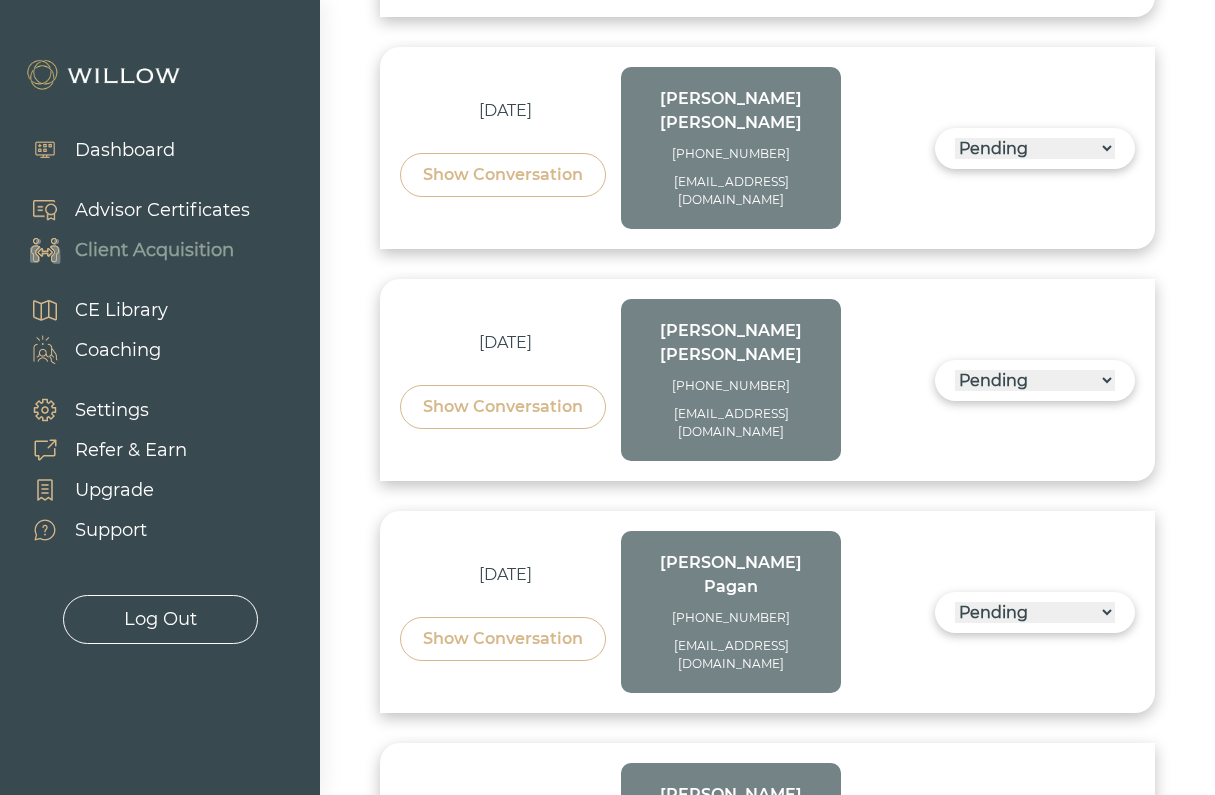 click on "Show Conversation" at bounding box center [503, 407] 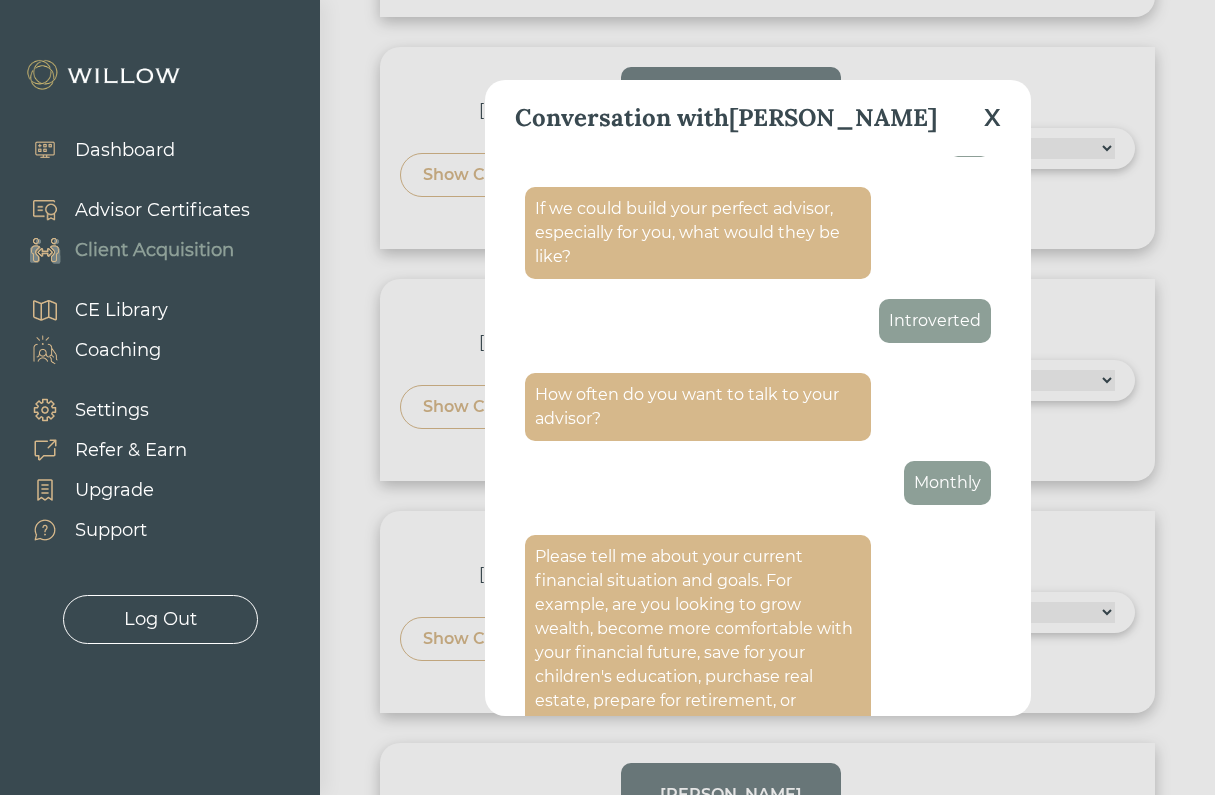 scroll, scrollTop: 2201, scrollLeft: 0, axis: vertical 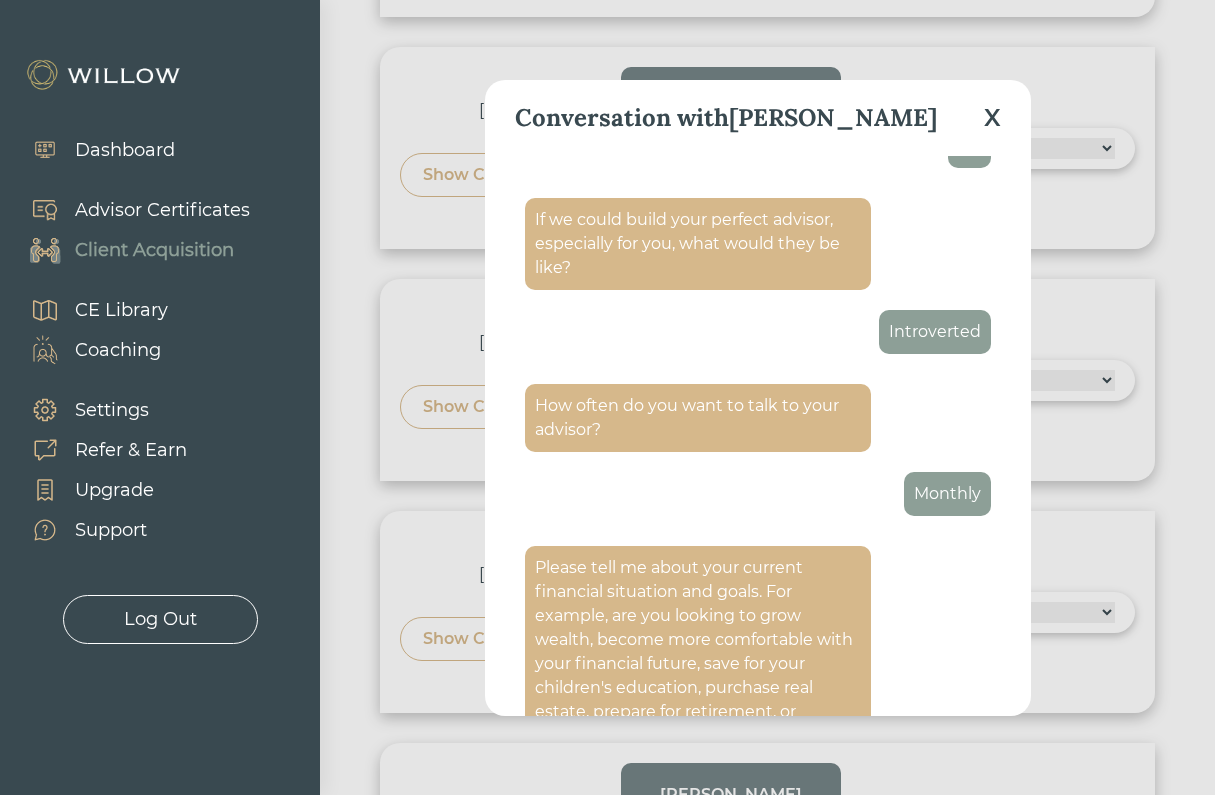click on "X" at bounding box center (992, 118) 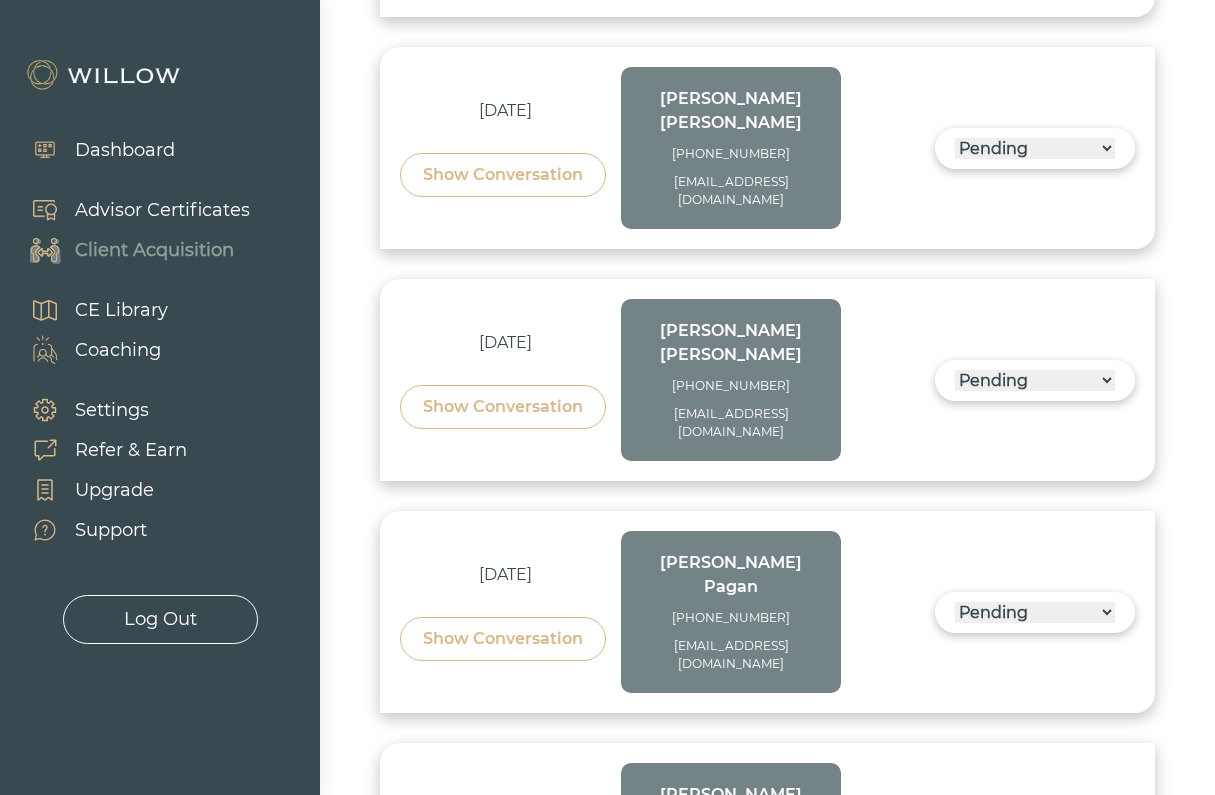 click on "Show Conversation" at bounding box center (503, 639) 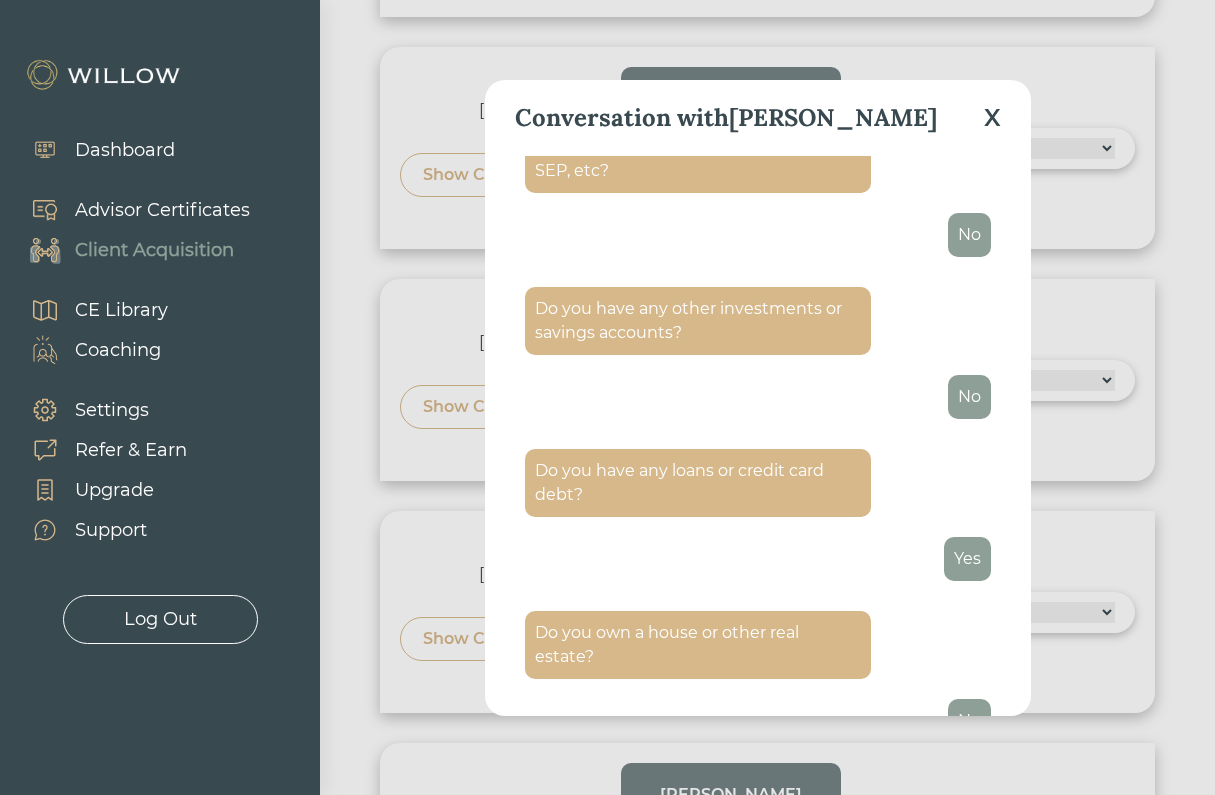 scroll, scrollTop: 3299, scrollLeft: 0, axis: vertical 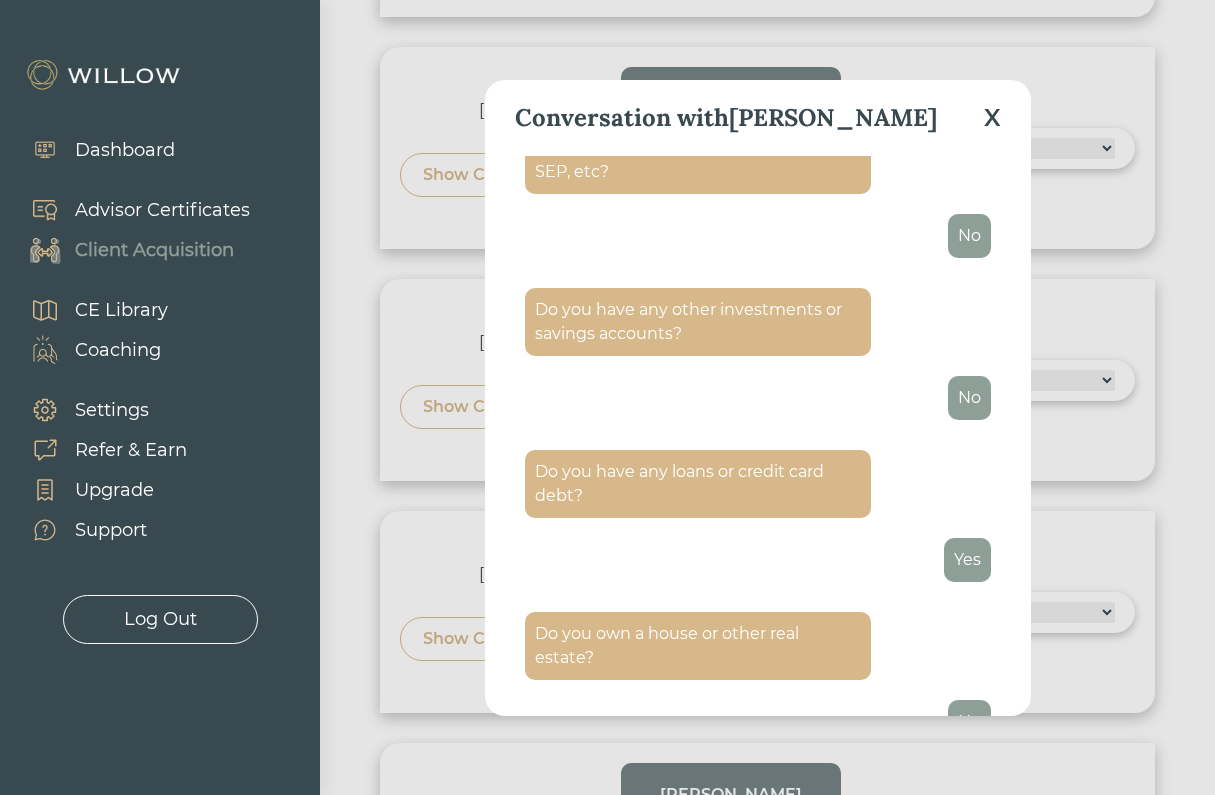 click on "X" at bounding box center [992, 118] 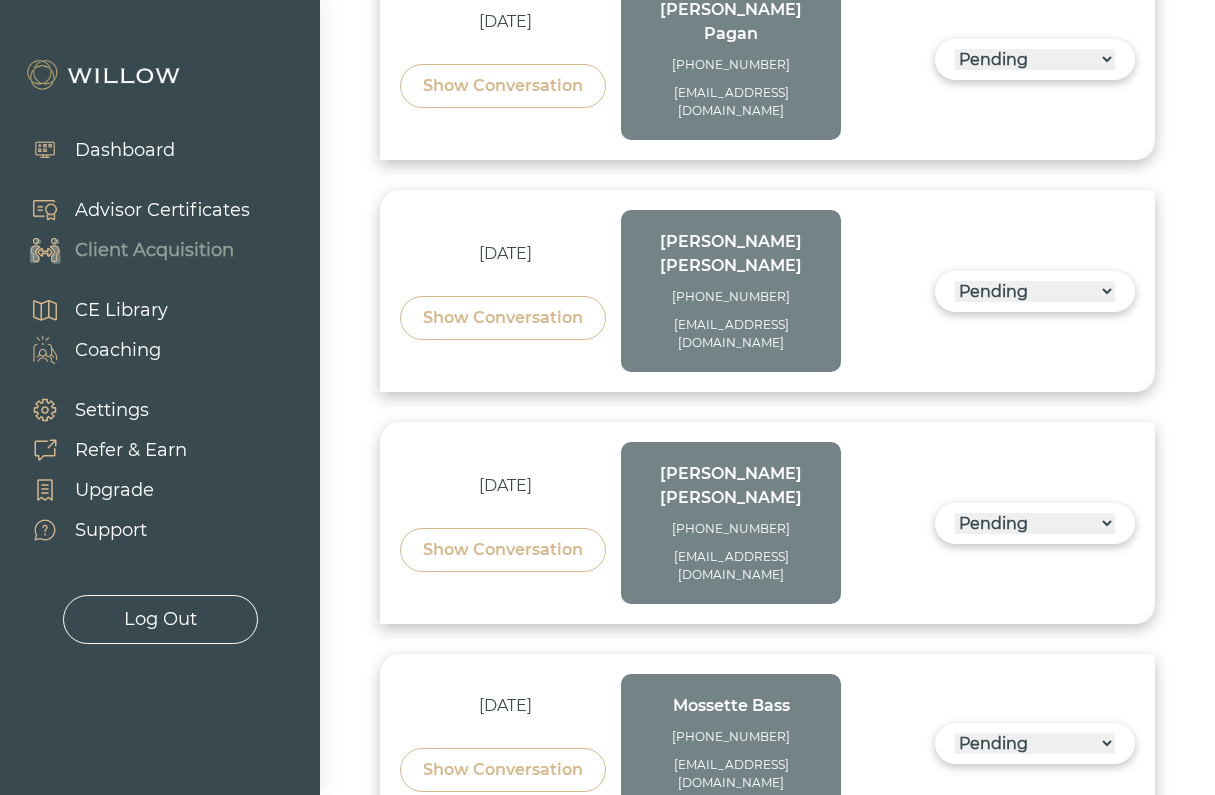 scroll, scrollTop: 1555, scrollLeft: 0, axis: vertical 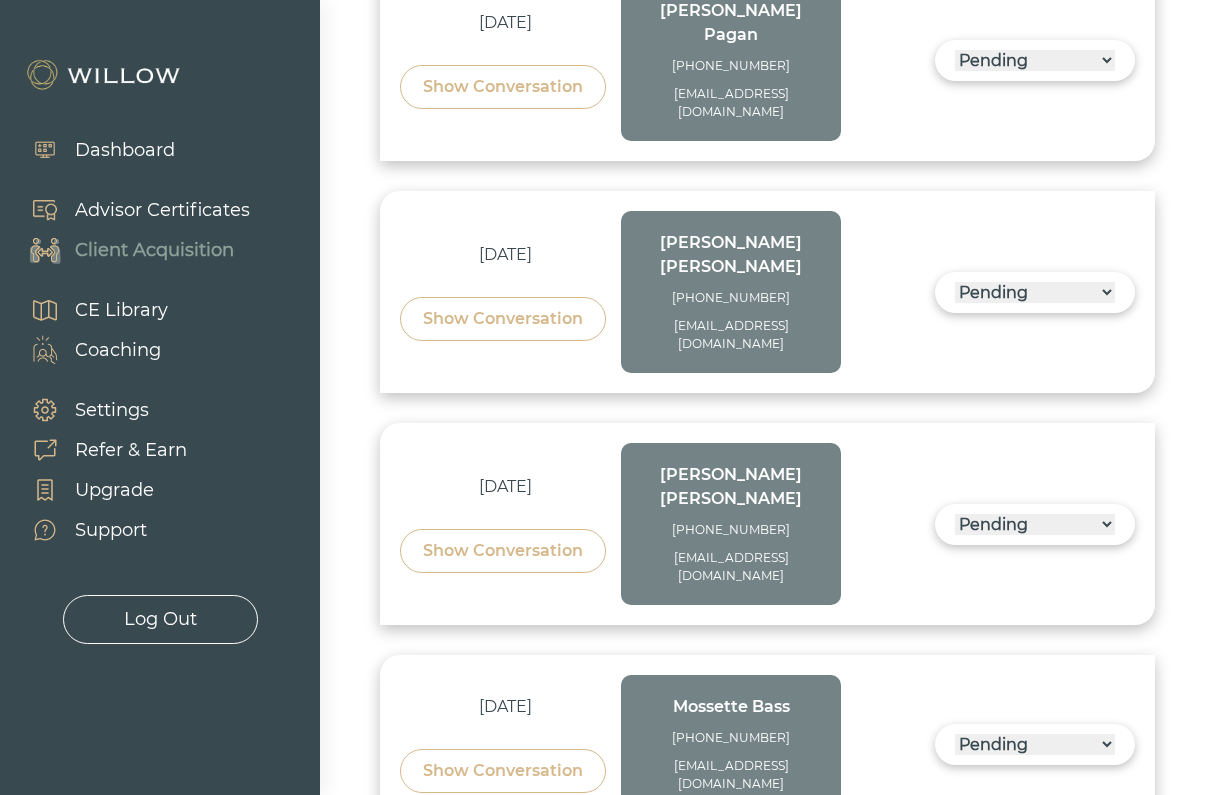 click on "Show Conversation" at bounding box center (503, 319) 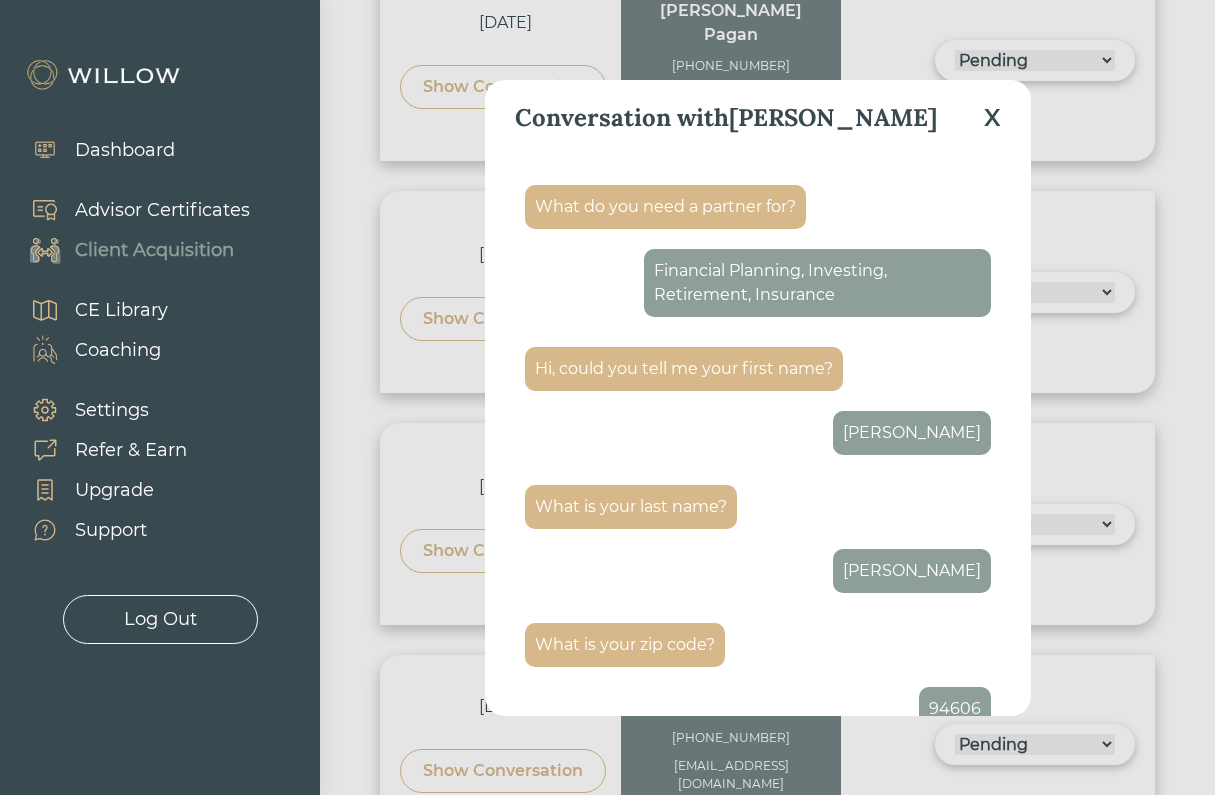 click on "X" at bounding box center (992, 118) 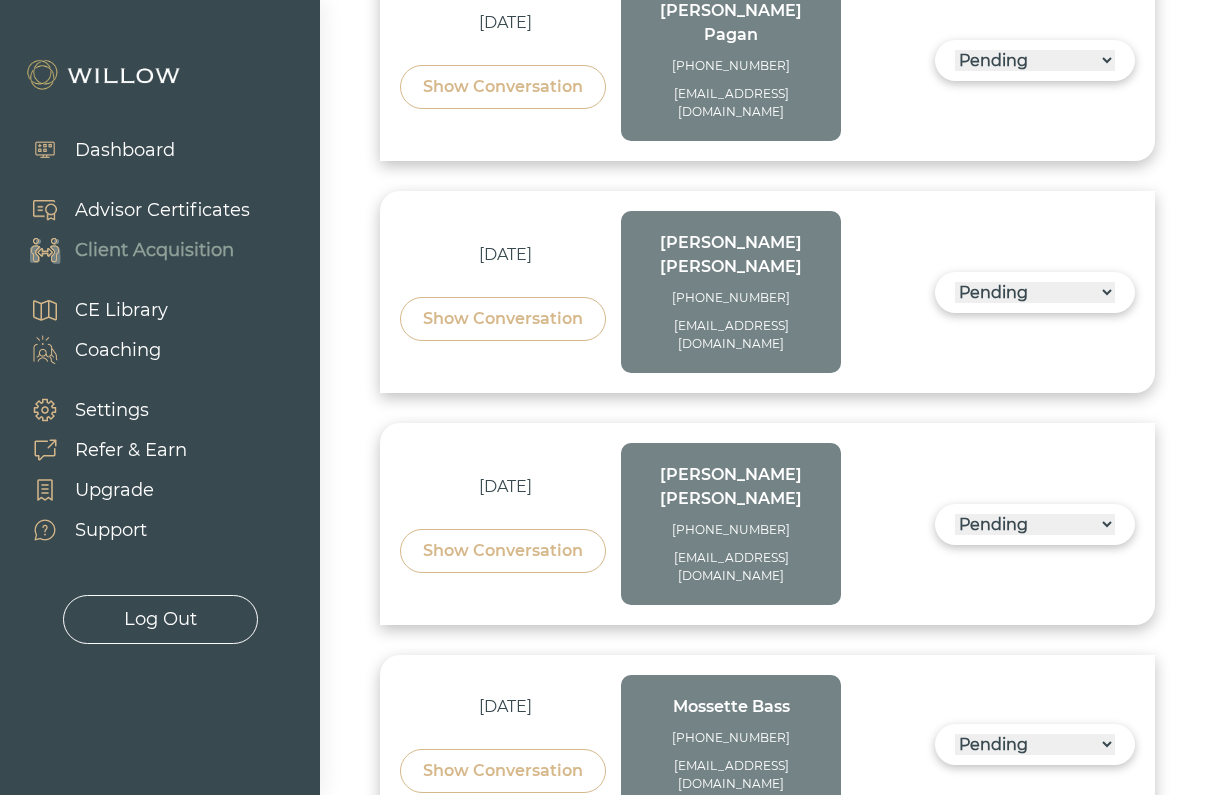 click on "Show Conversation" at bounding box center [503, 319] 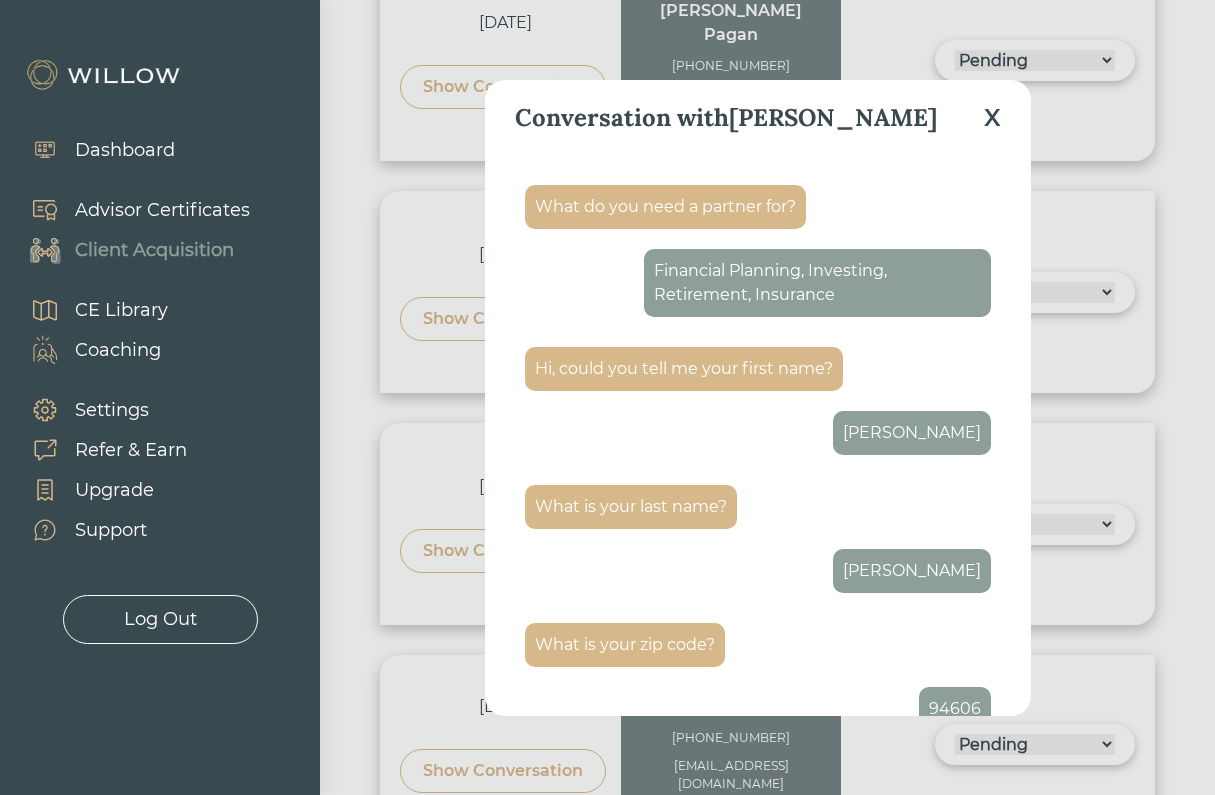 click on "X" at bounding box center [992, 118] 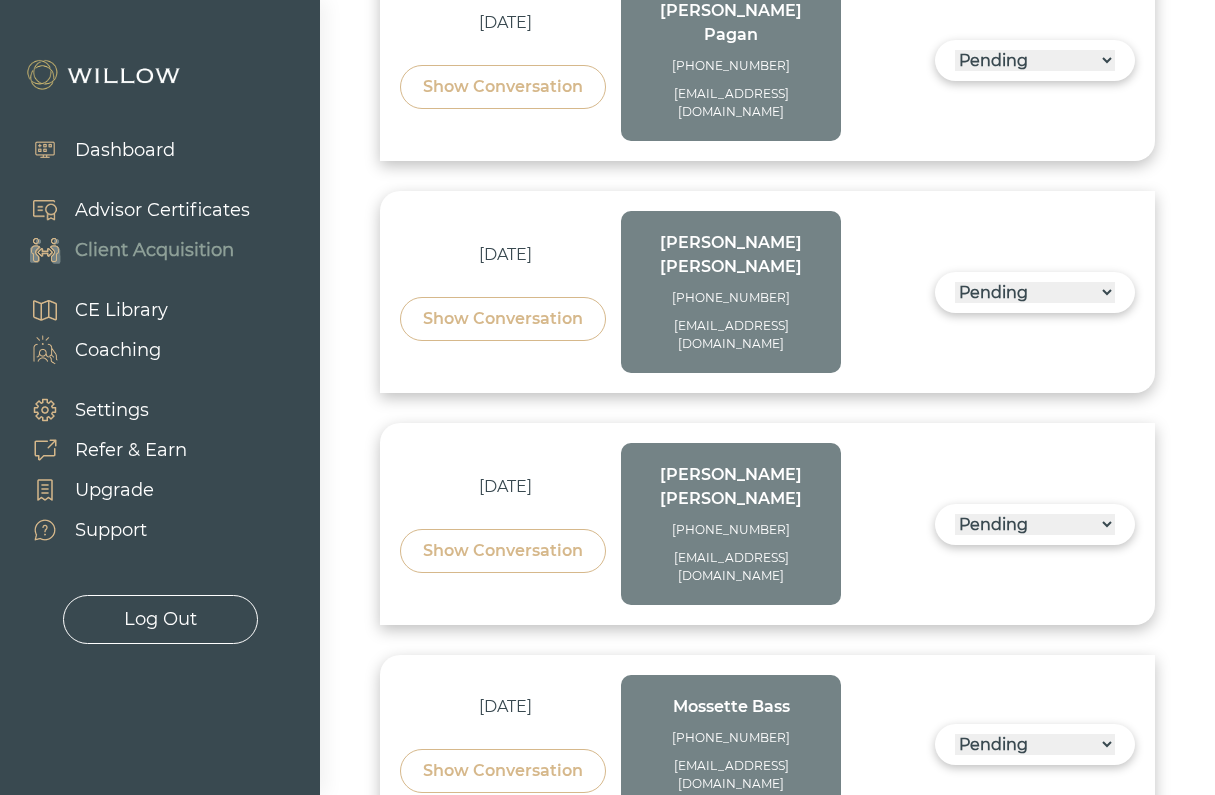 click on "Show Conversation" at bounding box center [503, 319] 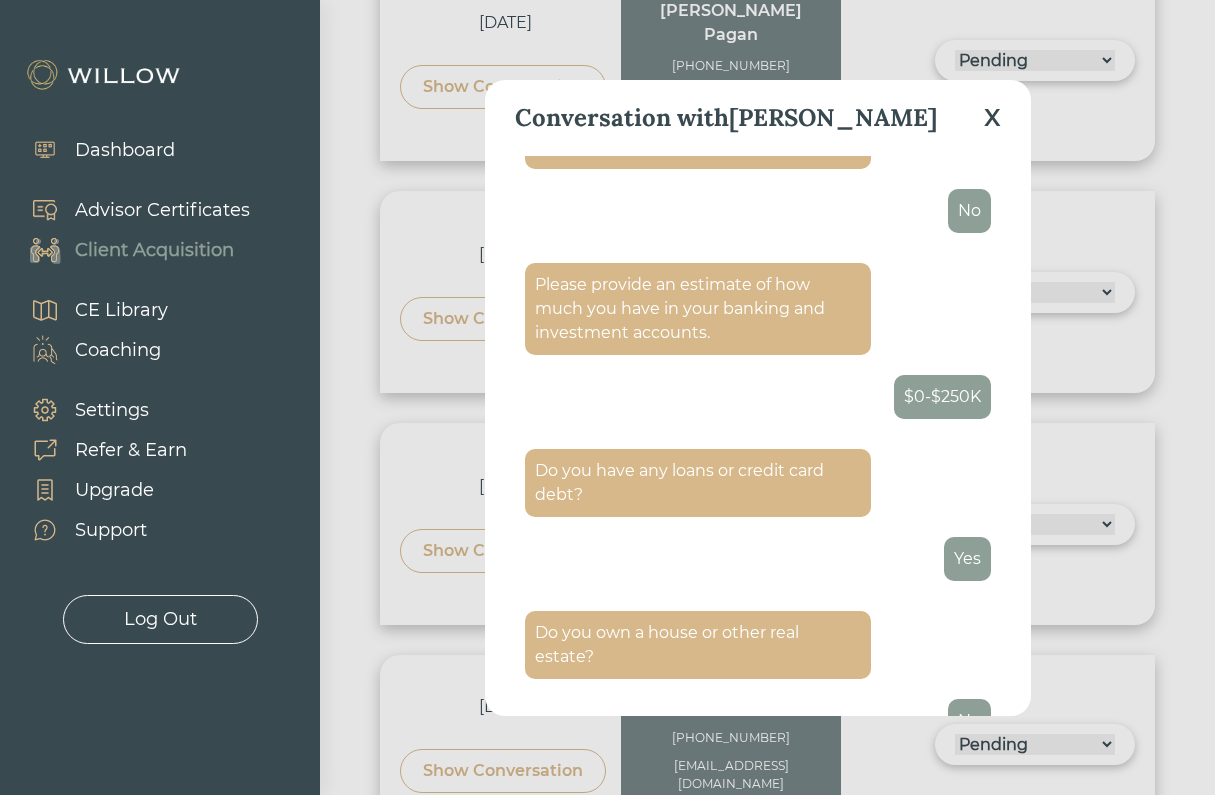 scroll, scrollTop: 3371, scrollLeft: 0, axis: vertical 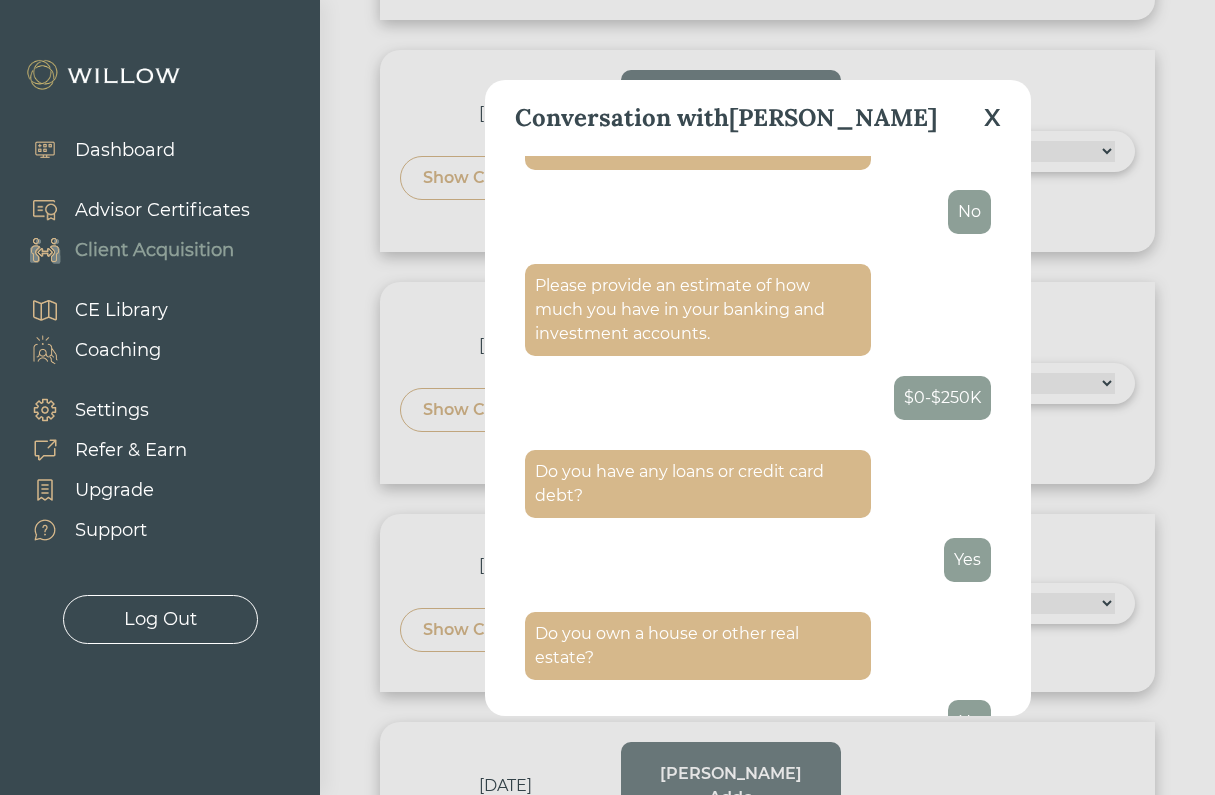 click on "X" at bounding box center (992, 118) 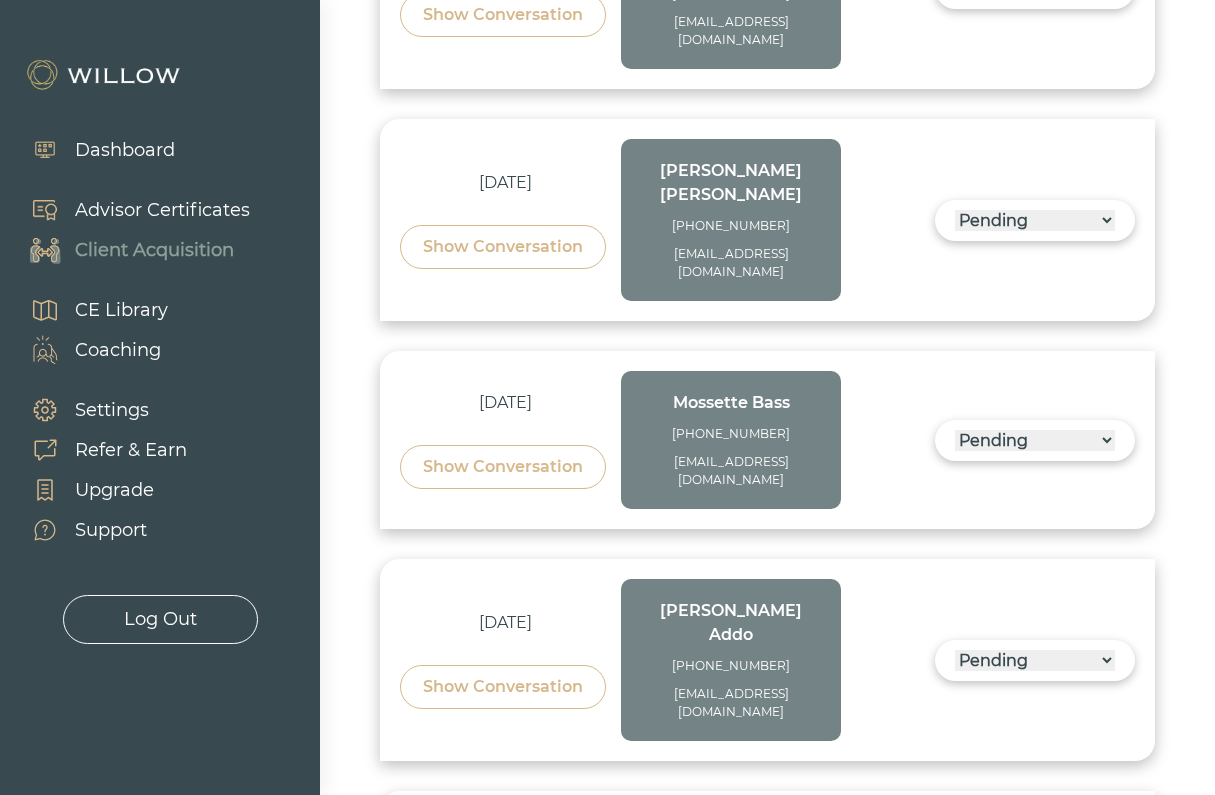 scroll, scrollTop: 1873, scrollLeft: 0, axis: vertical 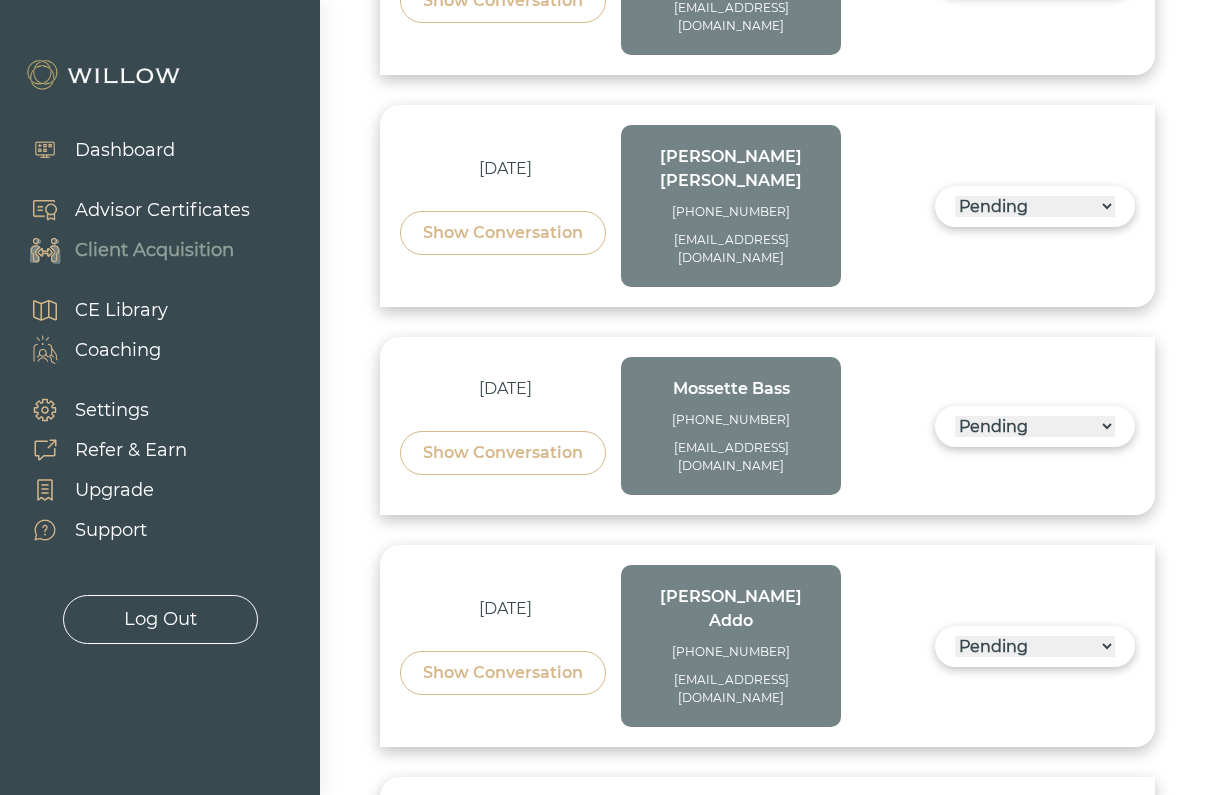 click on "Show Conversation" at bounding box center [503, 453] 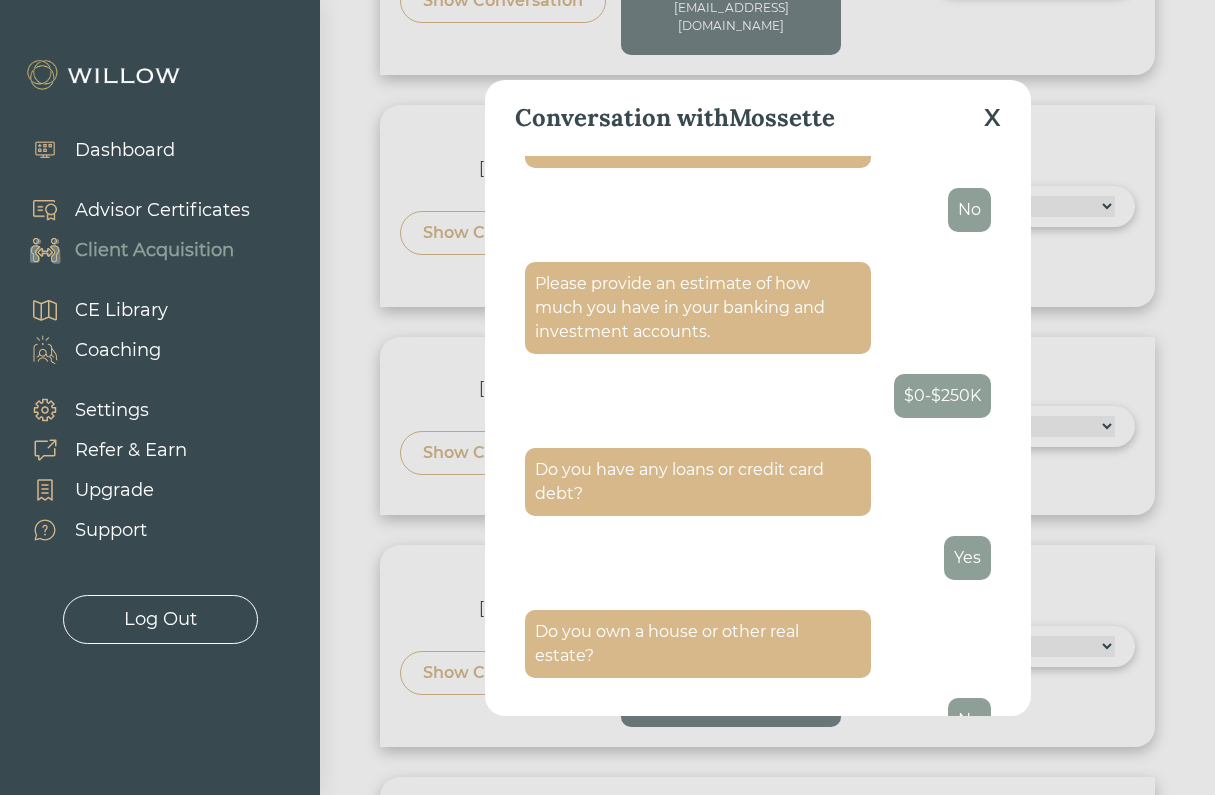 scroll, scrollTop: 3137, scrollLeft: 0, axis: vertical 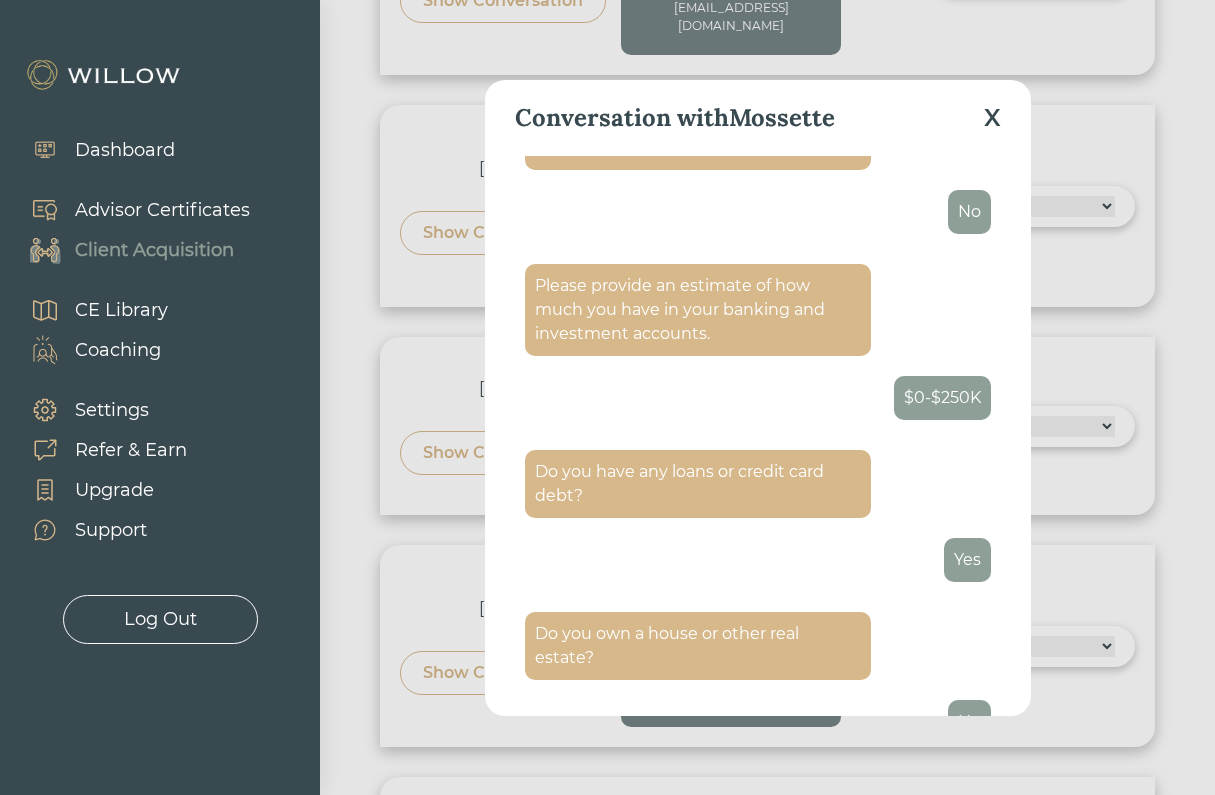 click on "X" at bounding box center (992, 118) 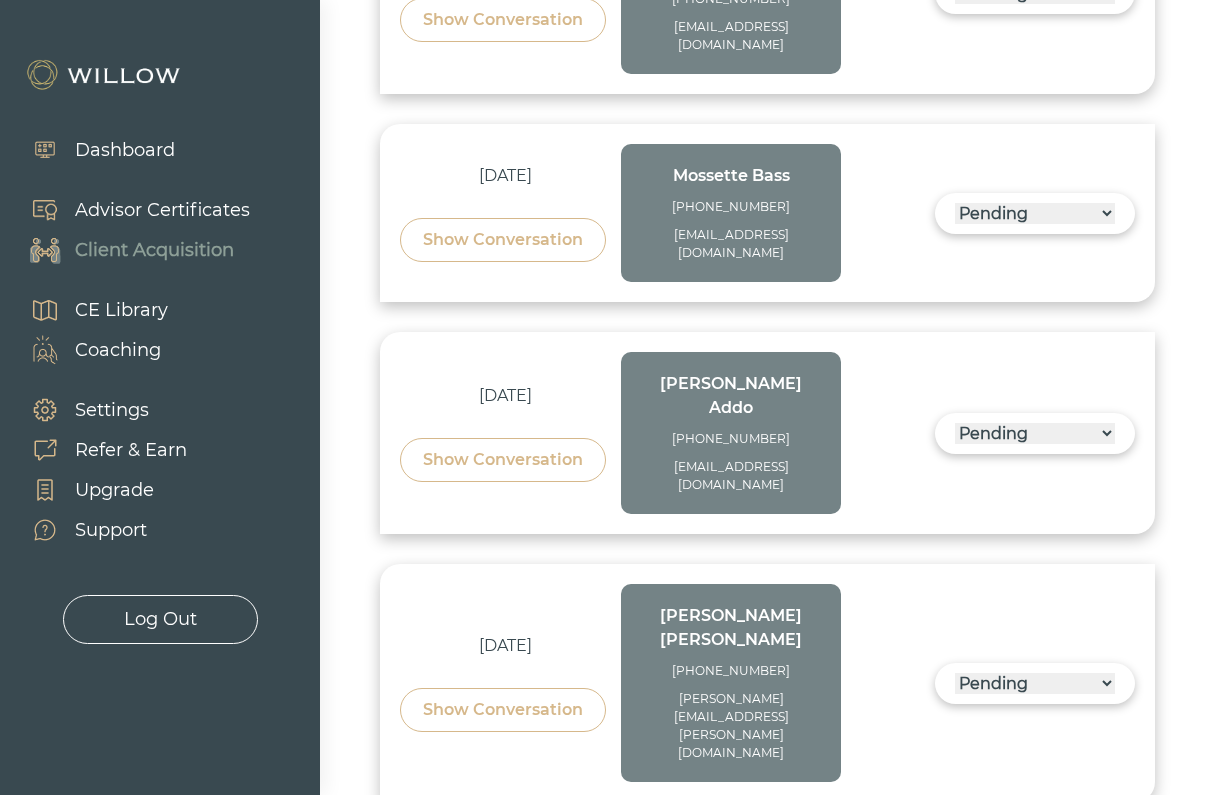 scroll, scrollTop: 2087, scrollLeft: 0, axis: vertical 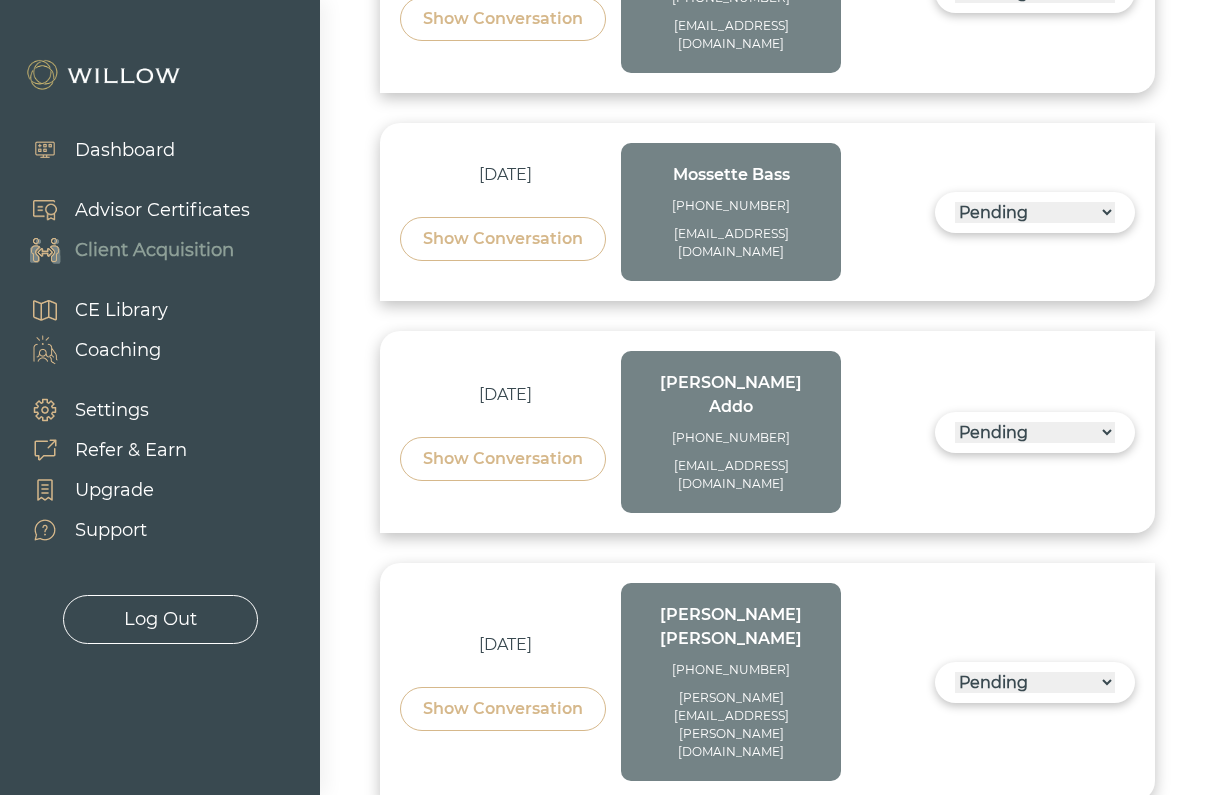 click on "Show Conversation" at bounding box center (503, 709) 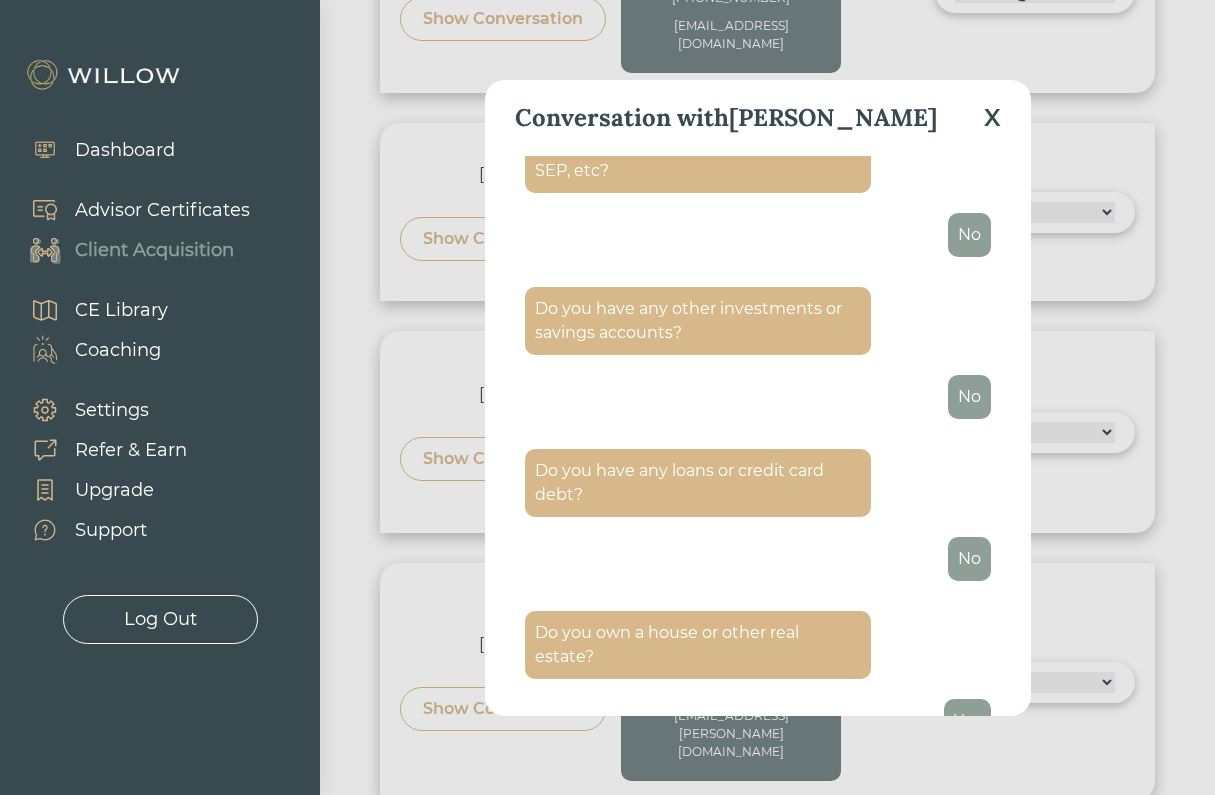 scroll, scrollTop: 3251, scrollLeft: 0, axis: vertical 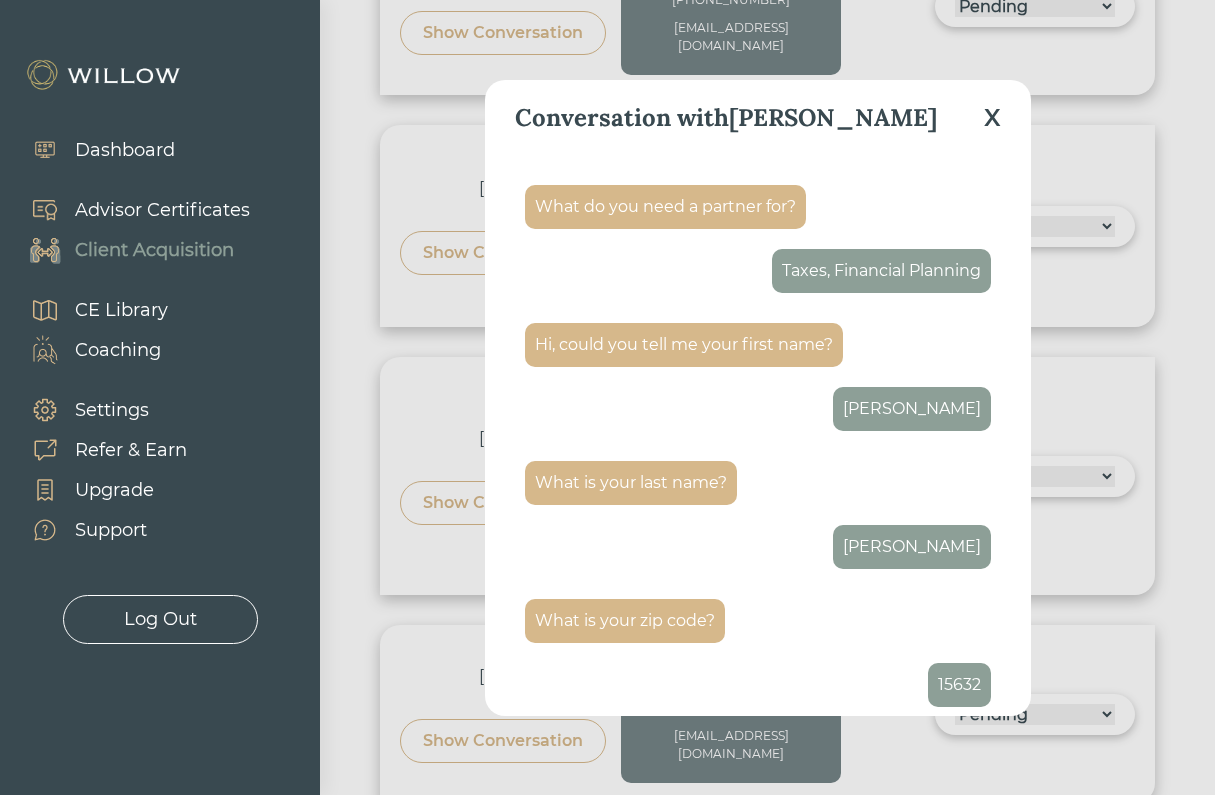 click on "X" at bounding box center (992, 118) 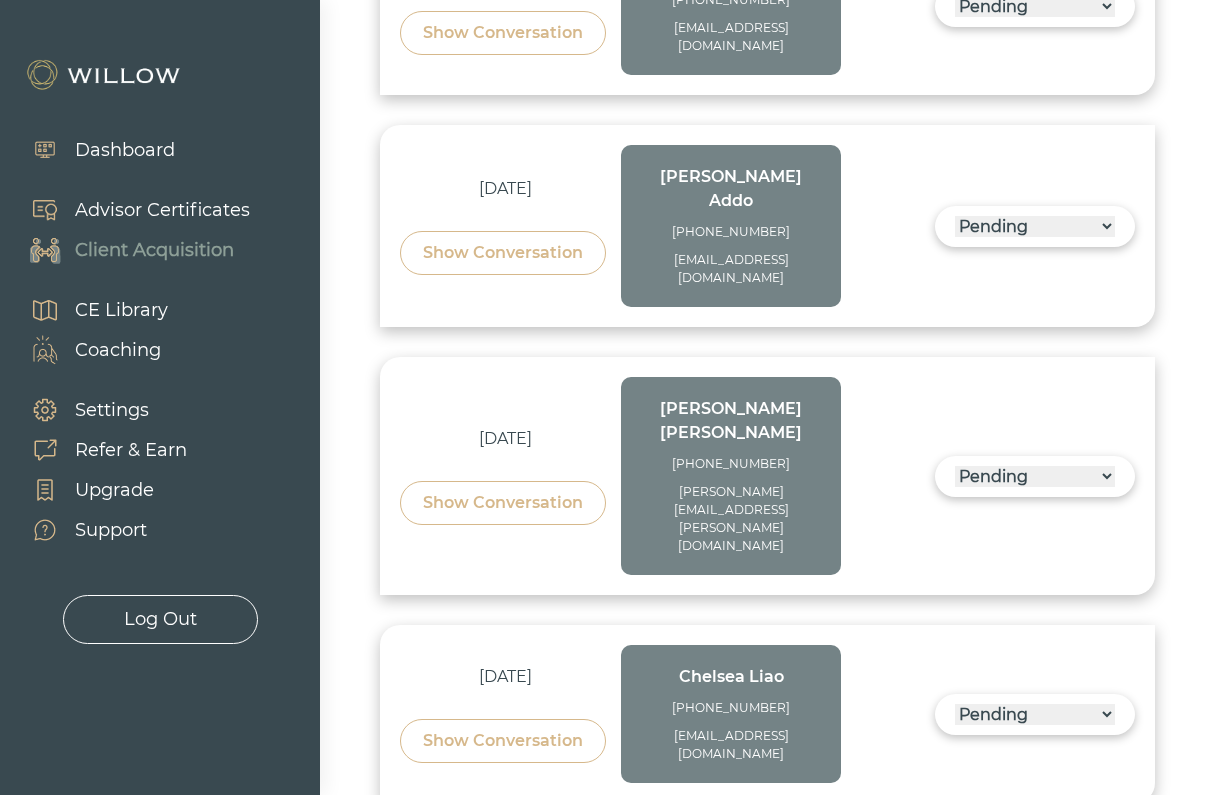 click on "Show Conversation" at bounding box center (503, 503) 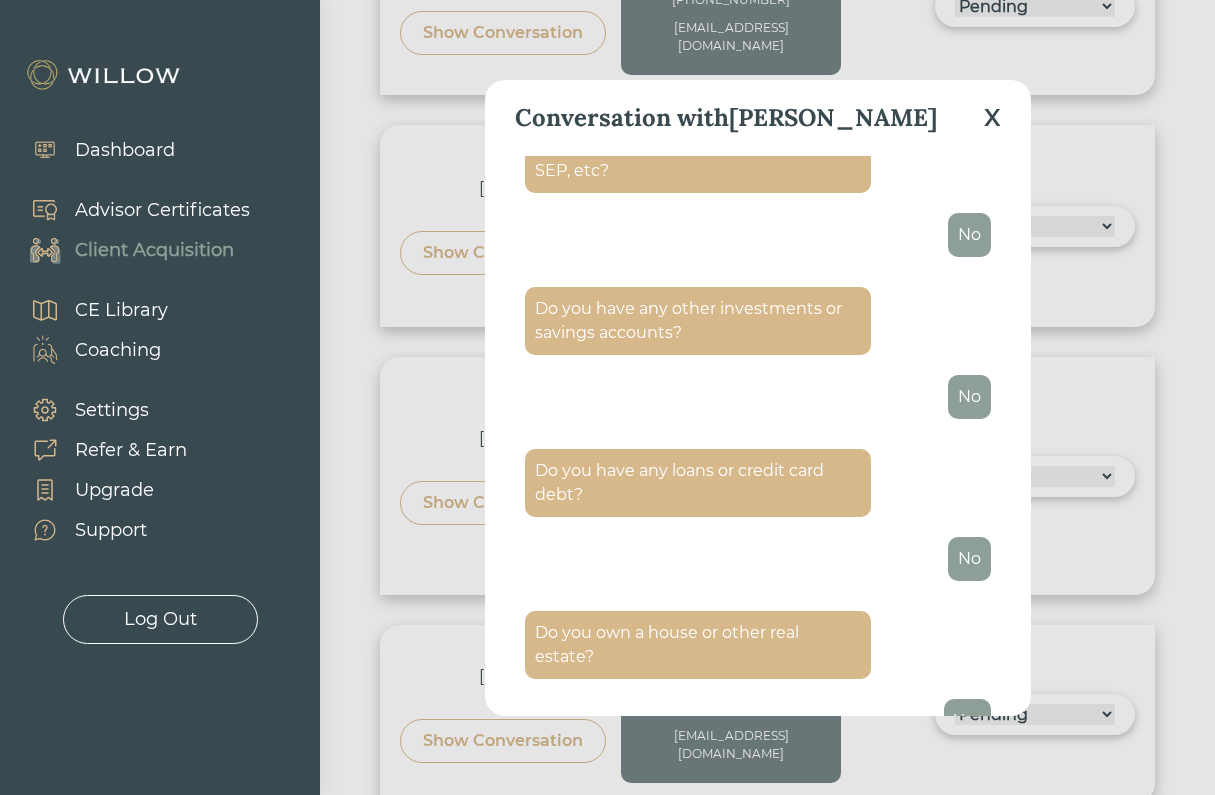 scroll, scrollTop: 3251, scrollLeft: 0, axis: vertical 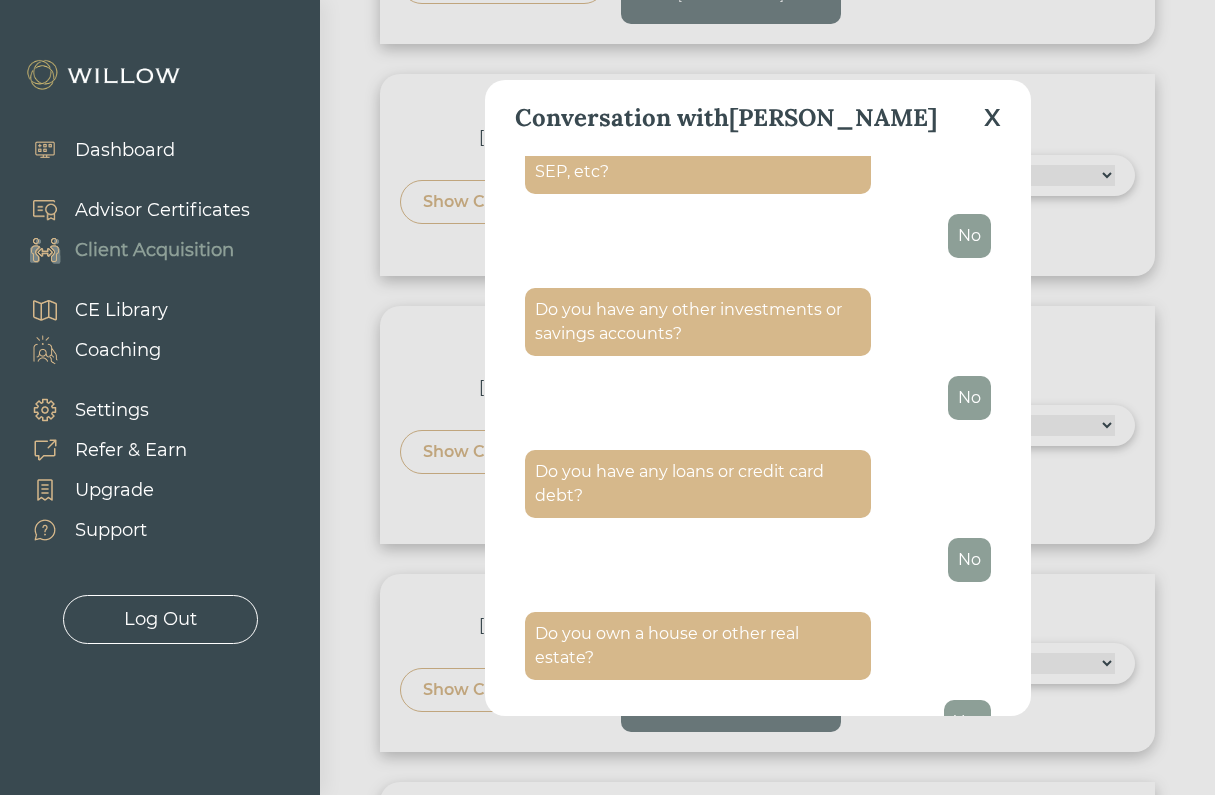click on "X" at bounding box center (992, 118) 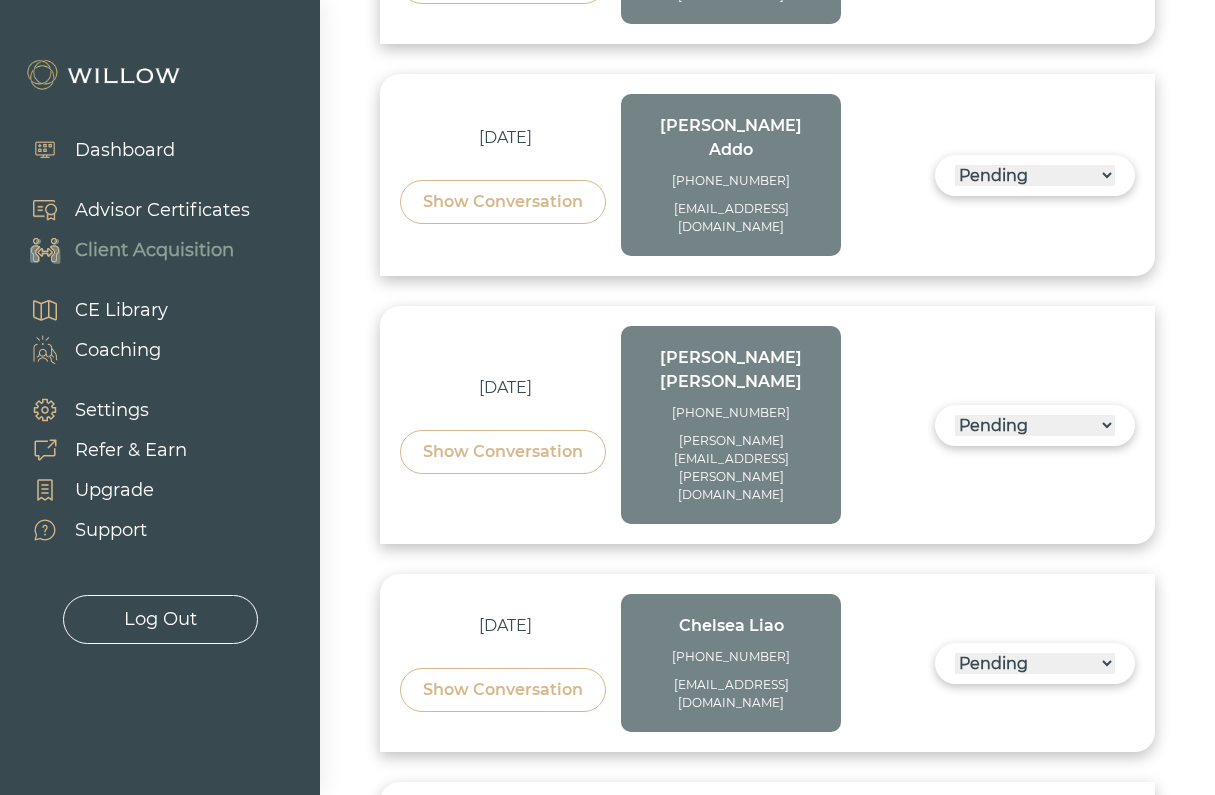 click on "Show Conversation" at bounding box center (503, 690) 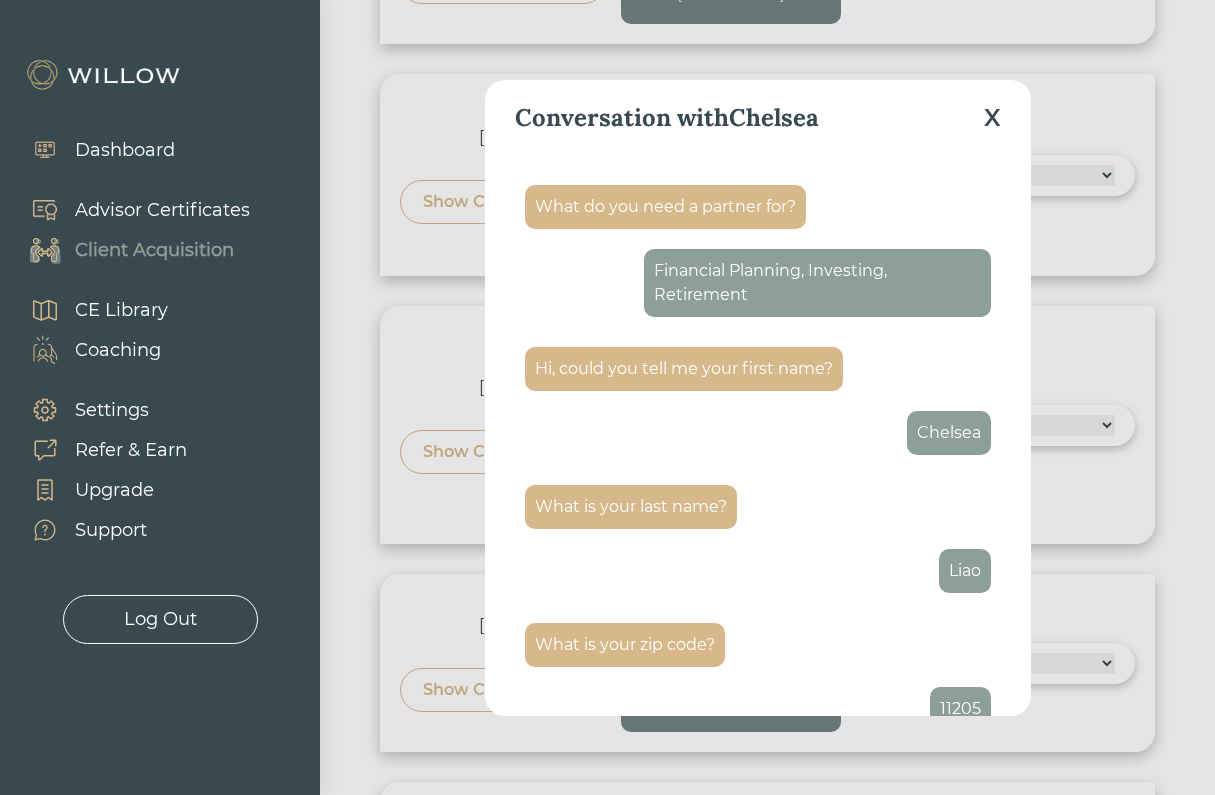 click on "Conversation with  [PERSON_NAME]" at bounding box center (758, 118) 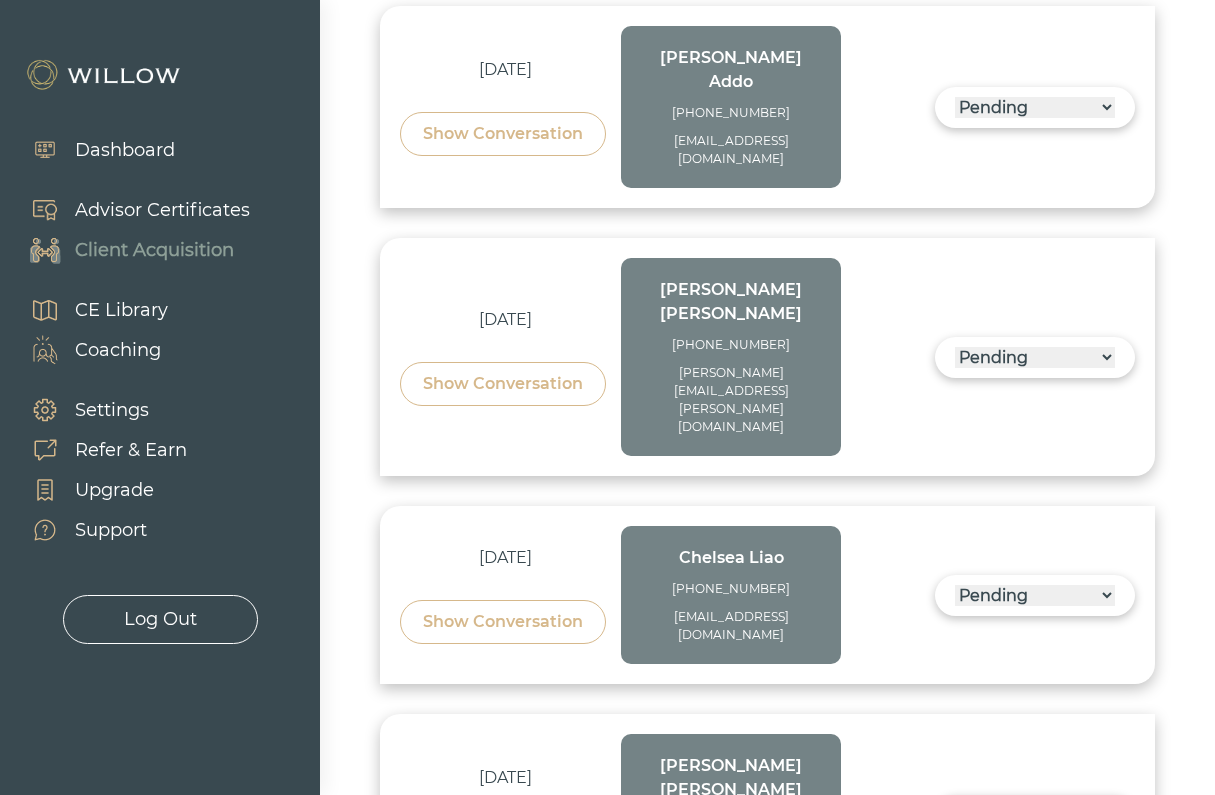 scroll, scrollTop: 2411, scrollLeft: 0, axis: vertical 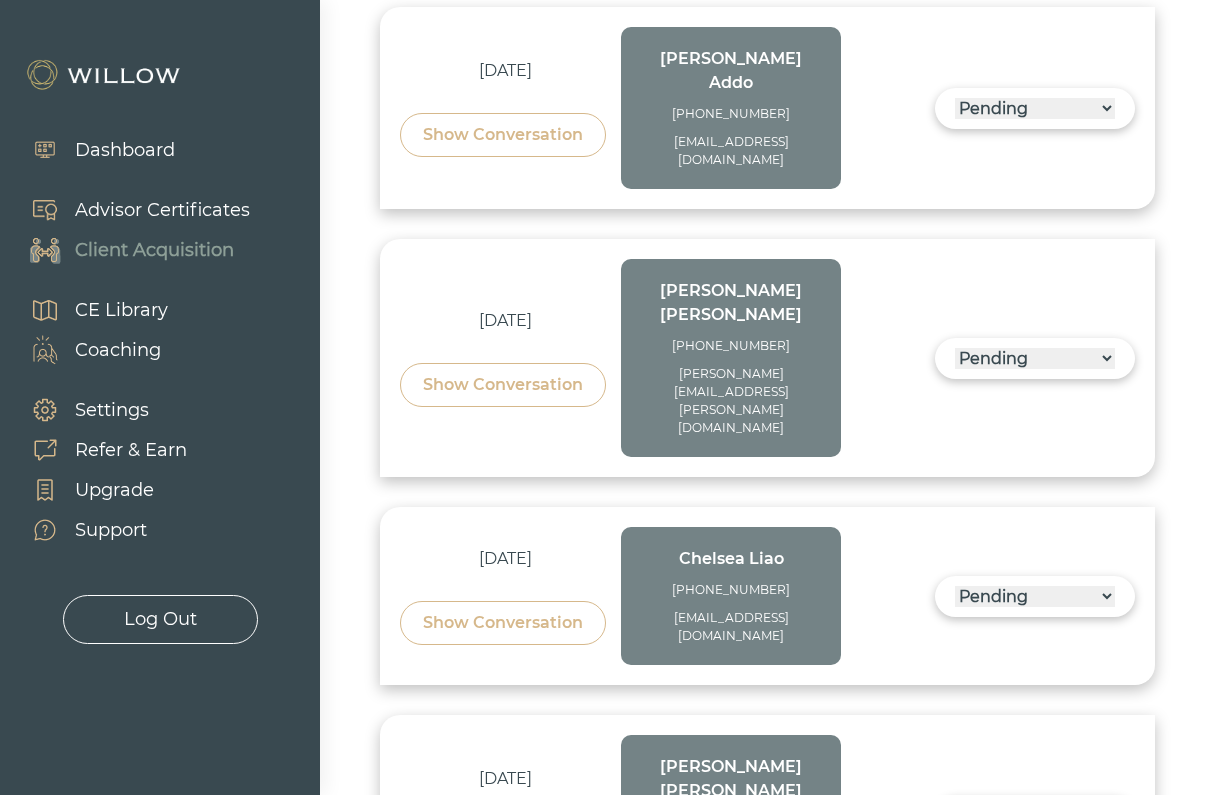 click on "Show Conversation" at bounding box center [503, 623] 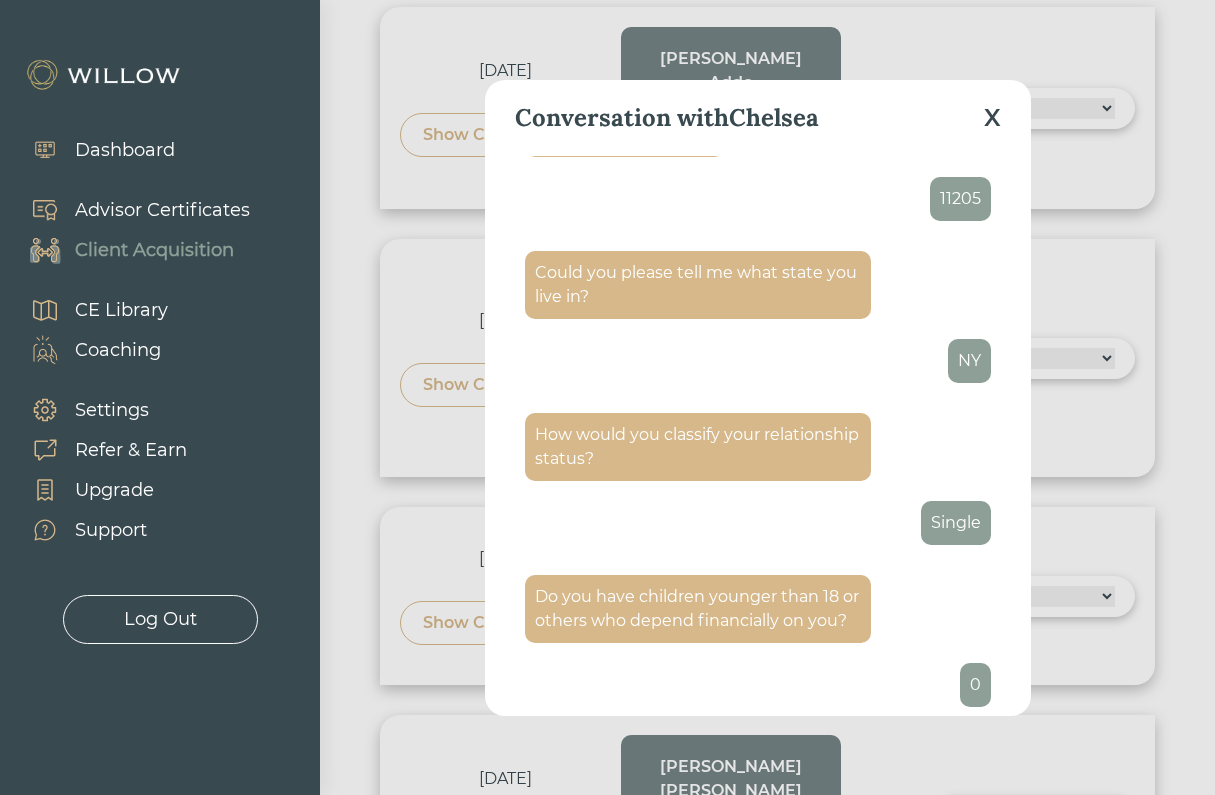 scroll, scrollTop: 512, scrollLeft: 0, axis: vertical 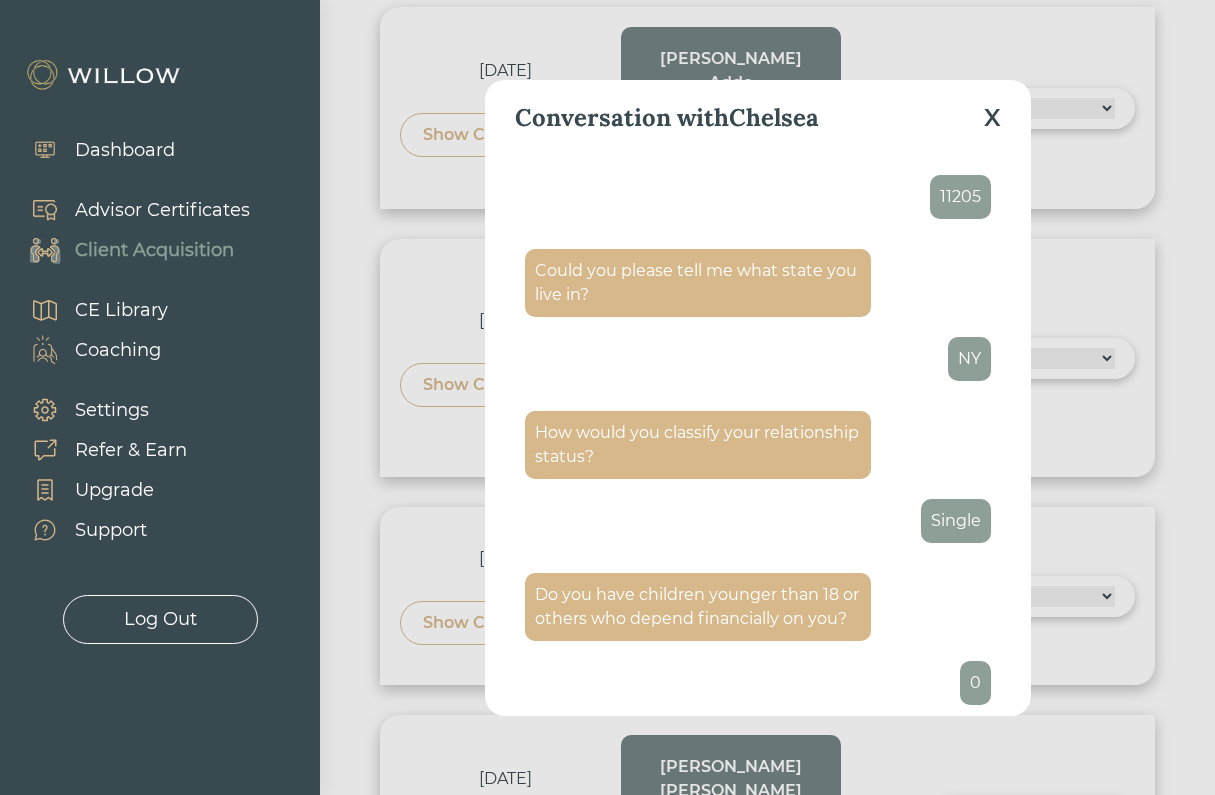click on "11205" at bounding box center (960, 197) 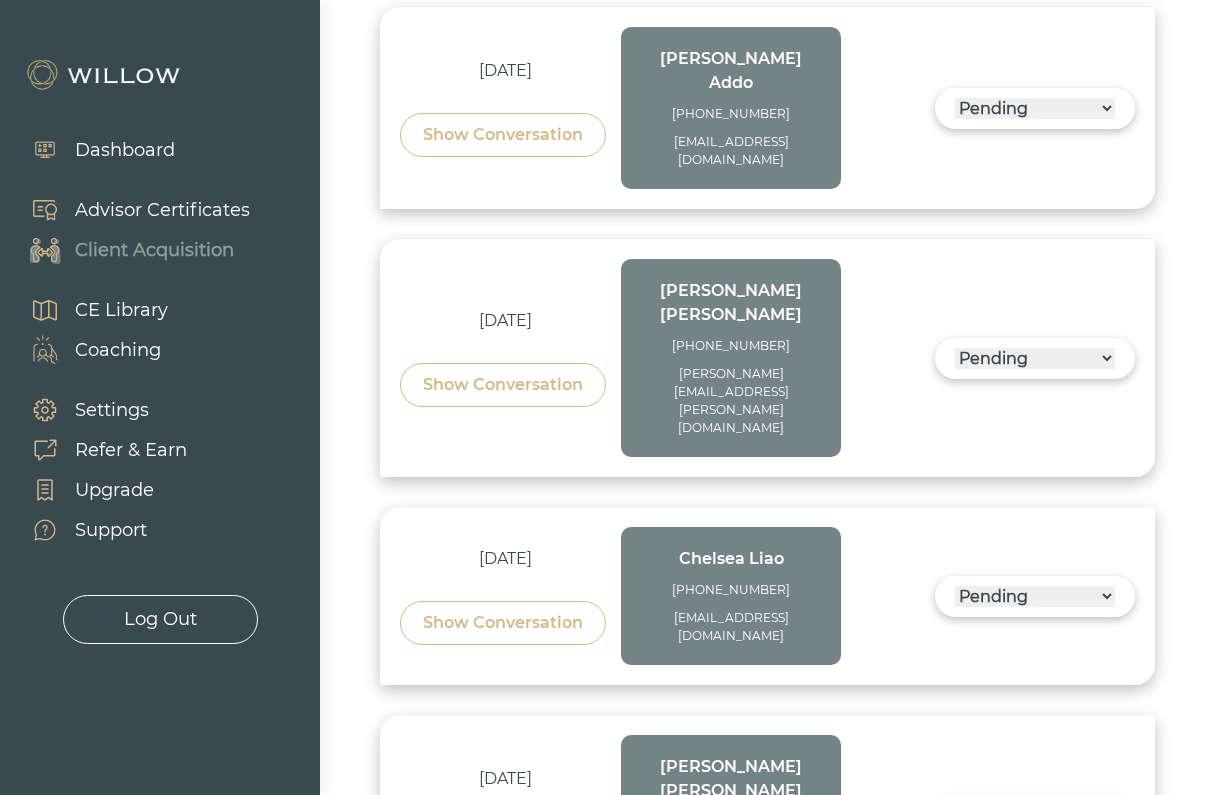click on "Show Conversation" at bounding box center [503, 623] 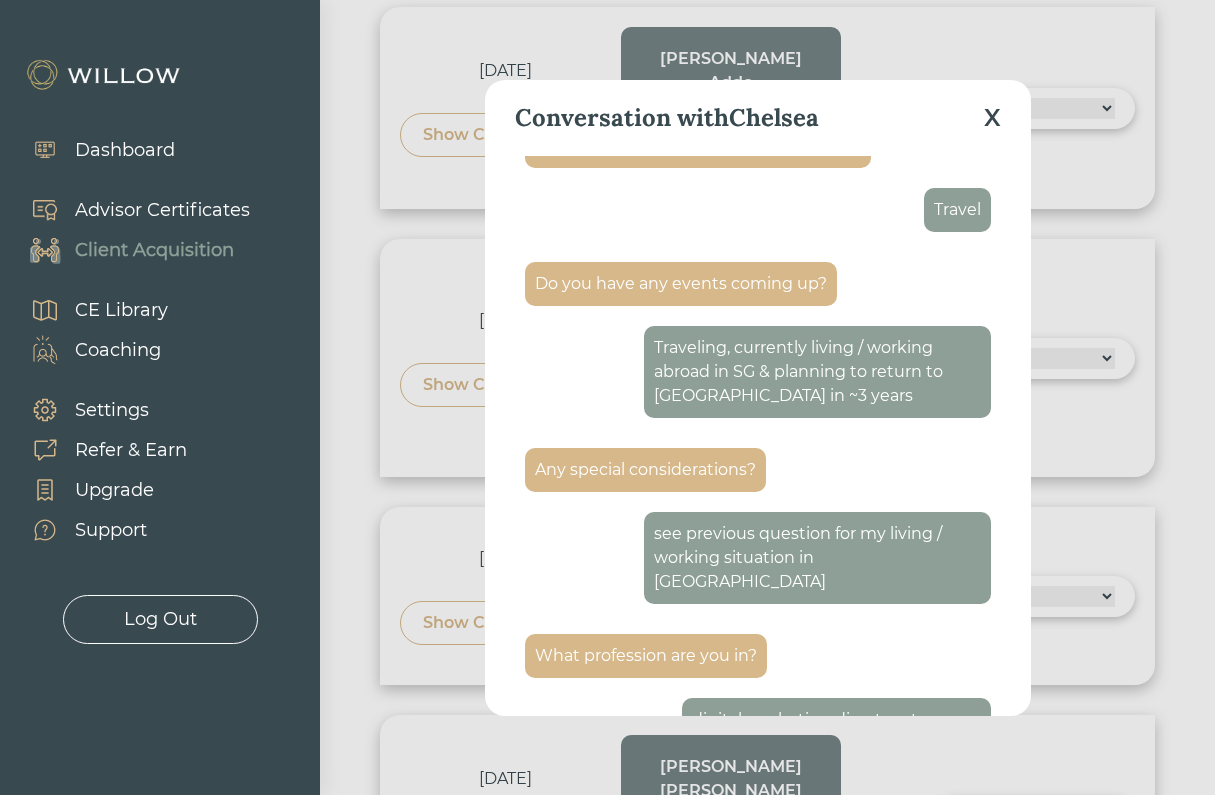 scroll, scrollTop: 1311, scrollLeft: 0, axis: vertical 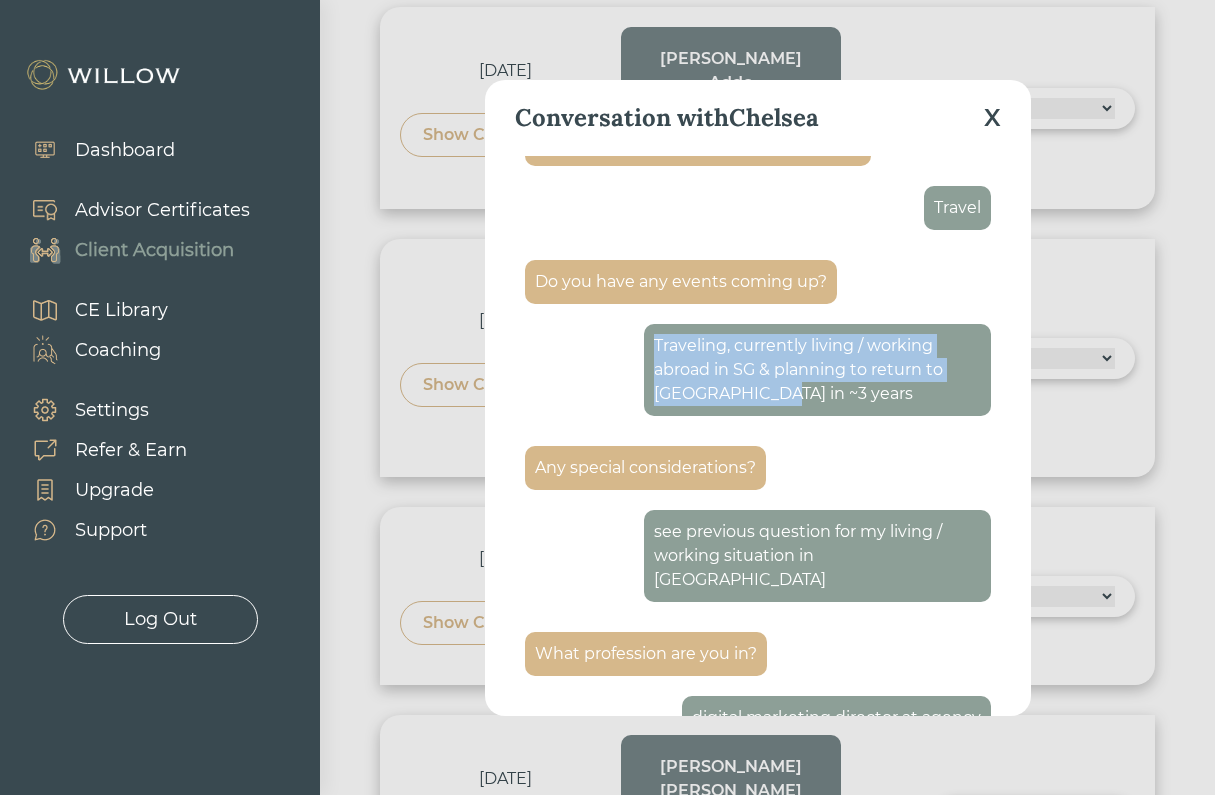 drag, startPoint x: 748, startPoint y: 391, endPoint x: 655, endPoint y: 334, distance: 109.07796 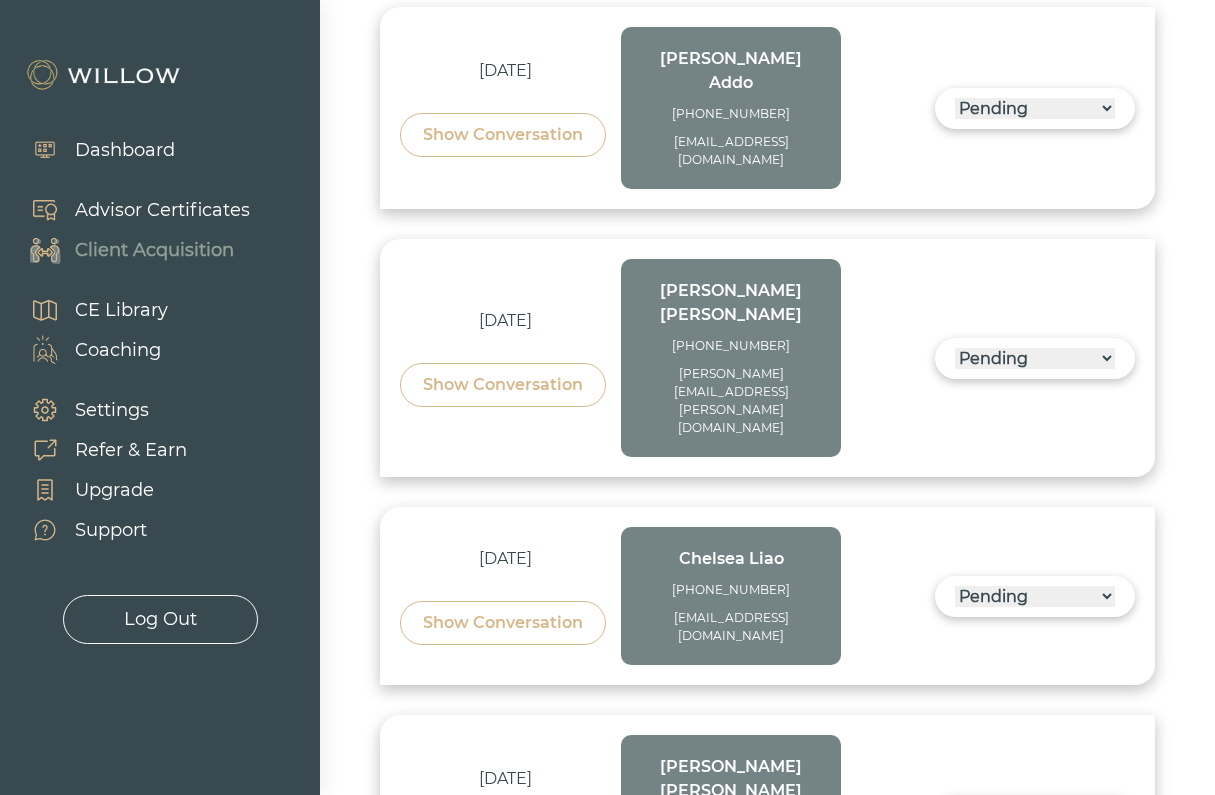 click on "Show Conversation" at bounding box center [503, 623] 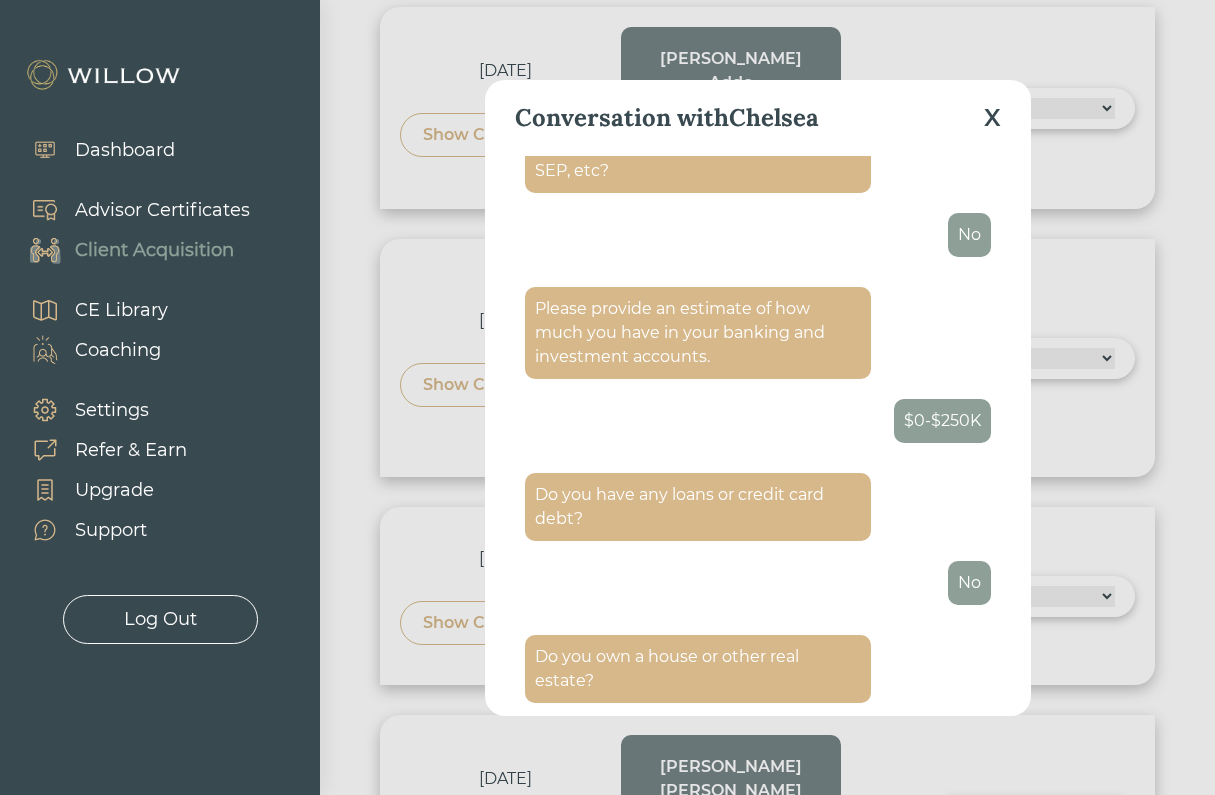 scroll, scrollTop: 3443, scrollLeft: 0, axis: vertical 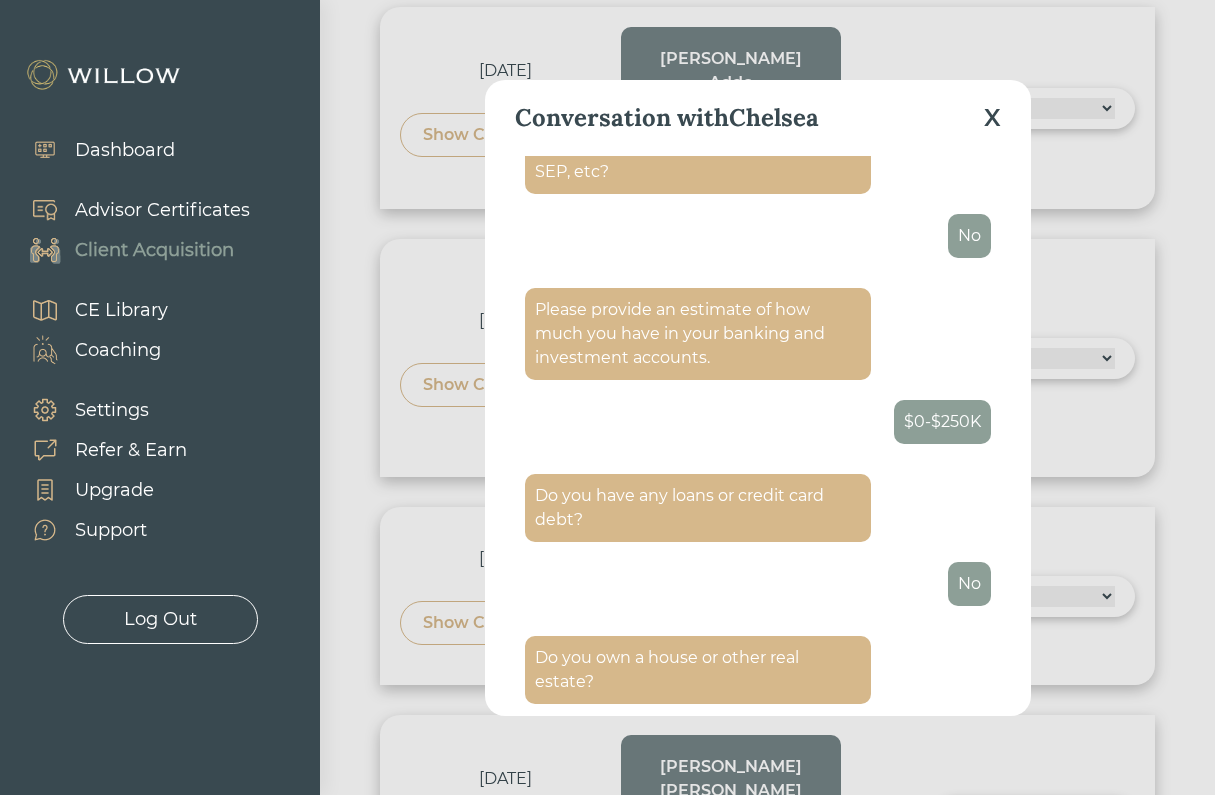 click on "X" at bounding box center [992, 118] 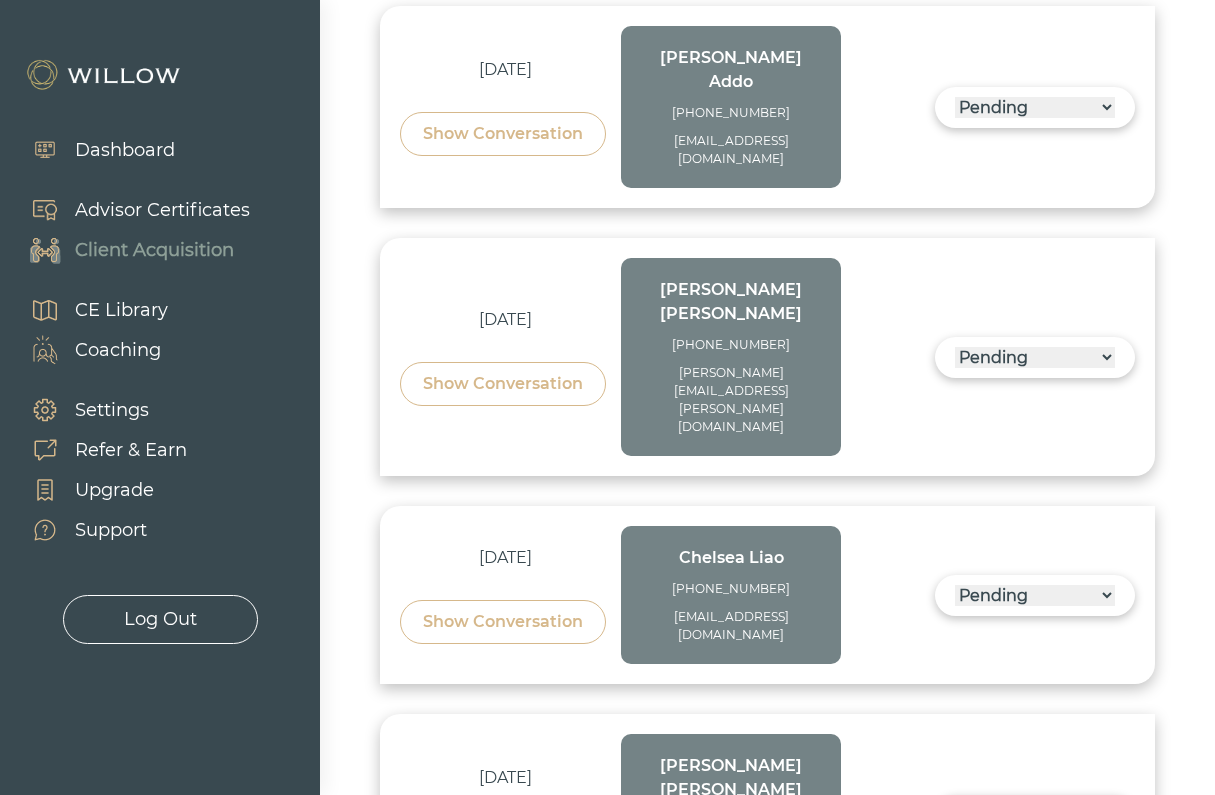 scroll, scrollTop: 2411, scrollLeft: 0, axis: vertical 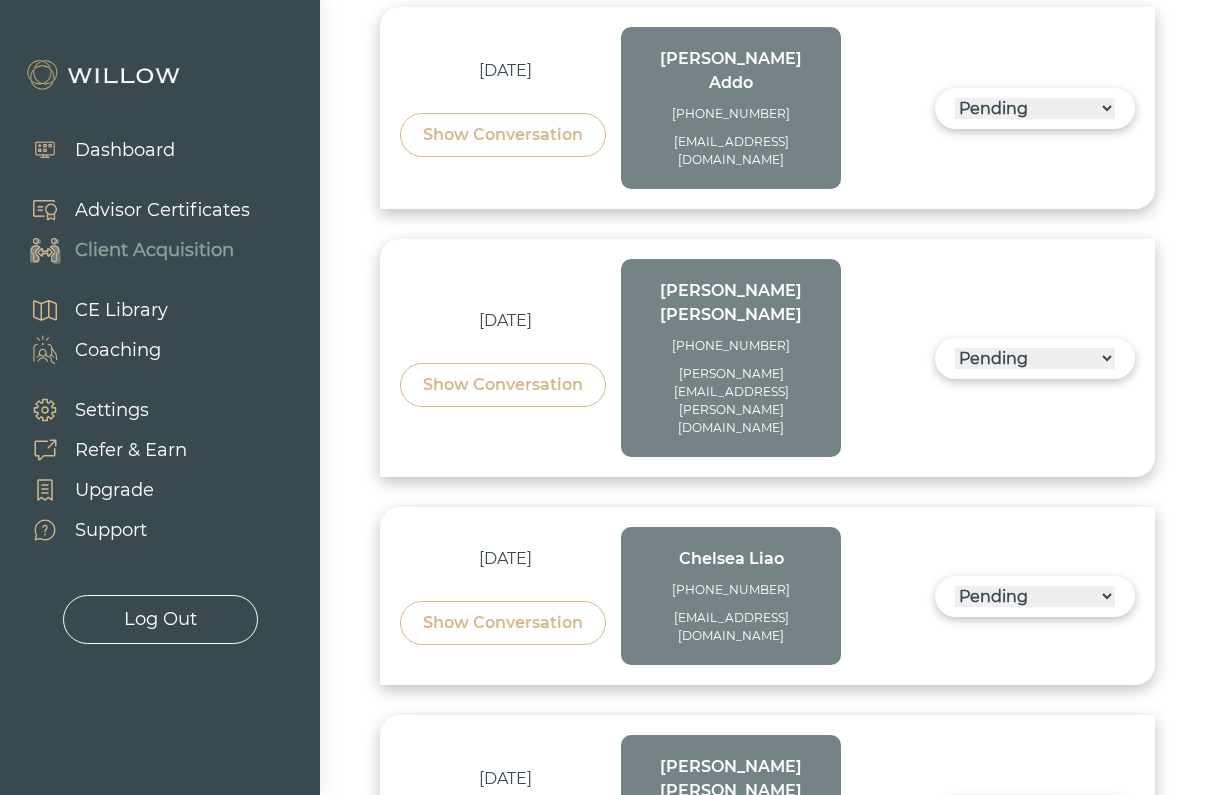 click on "Show Conversation" at bounding box center (503, 843) 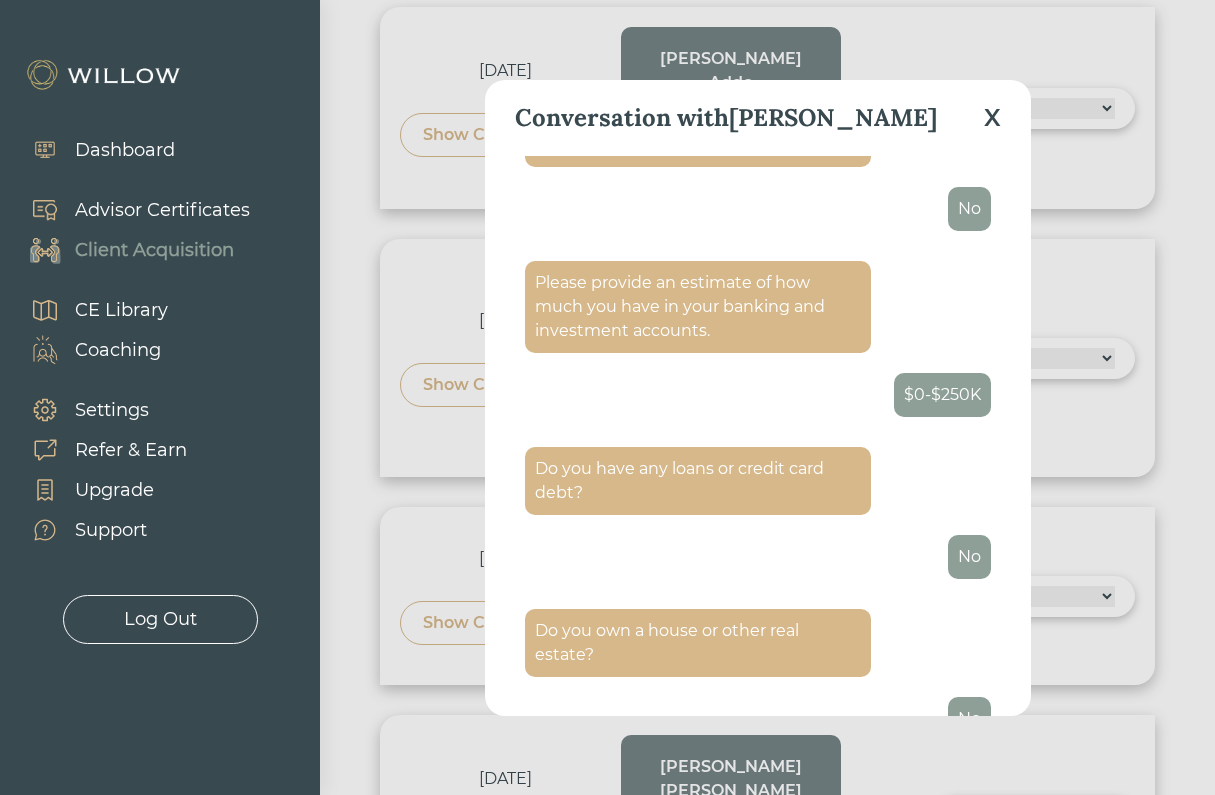 scroll, scrollTop: 3275, scrollLeft: 0, axis: vertical 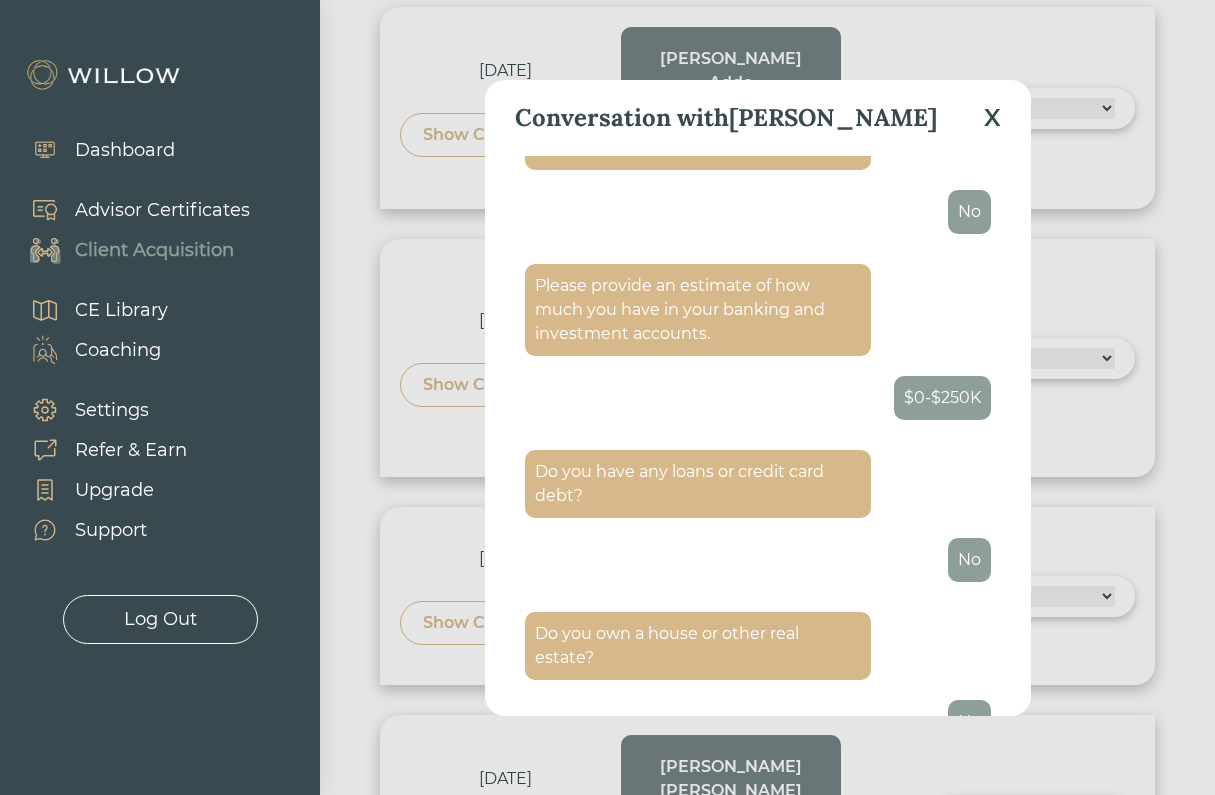 click on "X" at bounding box center [992, 118] 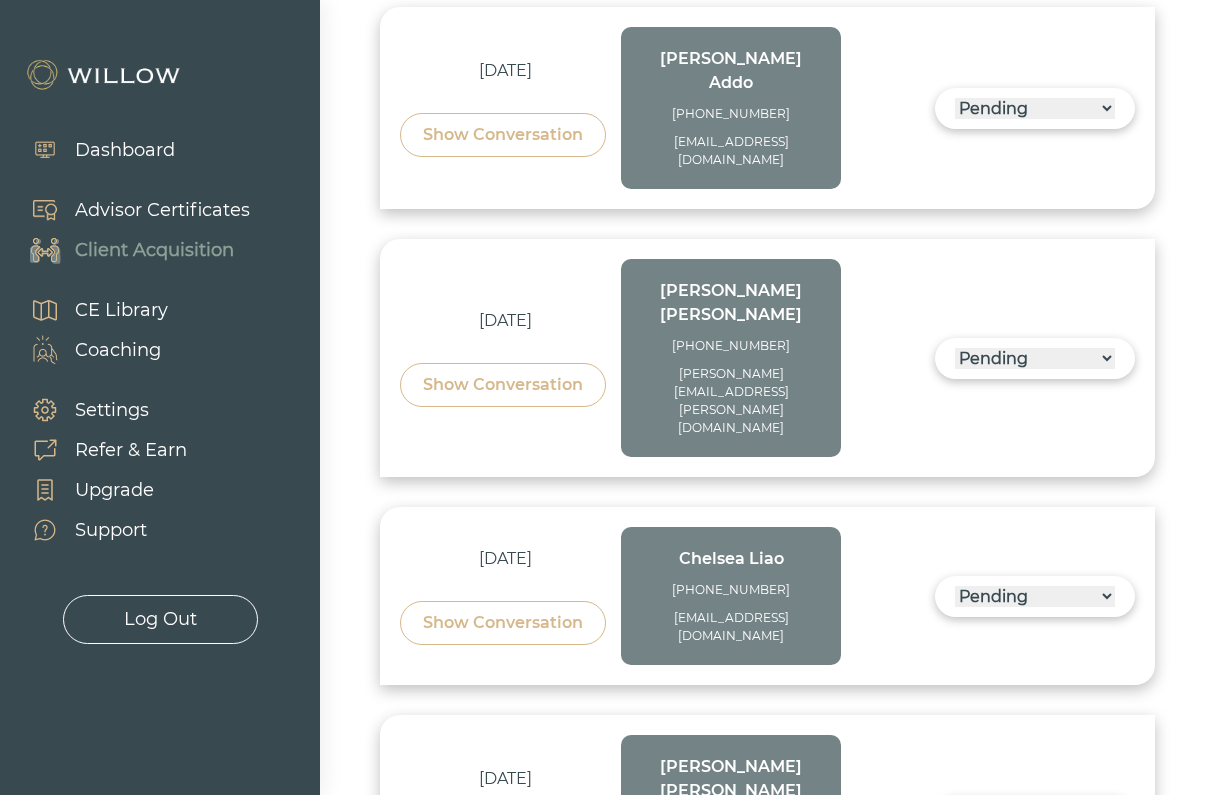 click on "Show Conversation" at bounding box center [503, 1081] 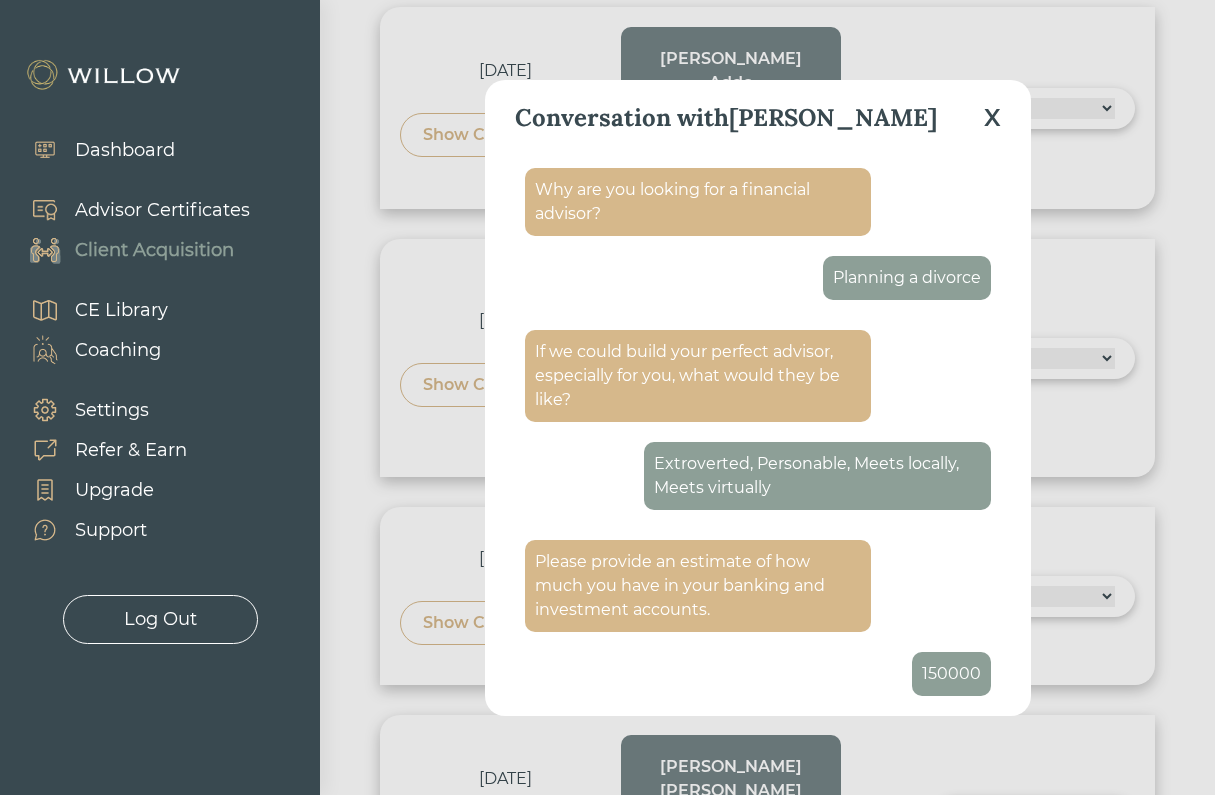 scroll, scrollTop: 1571, scrollLeft: 0, axis: vertical 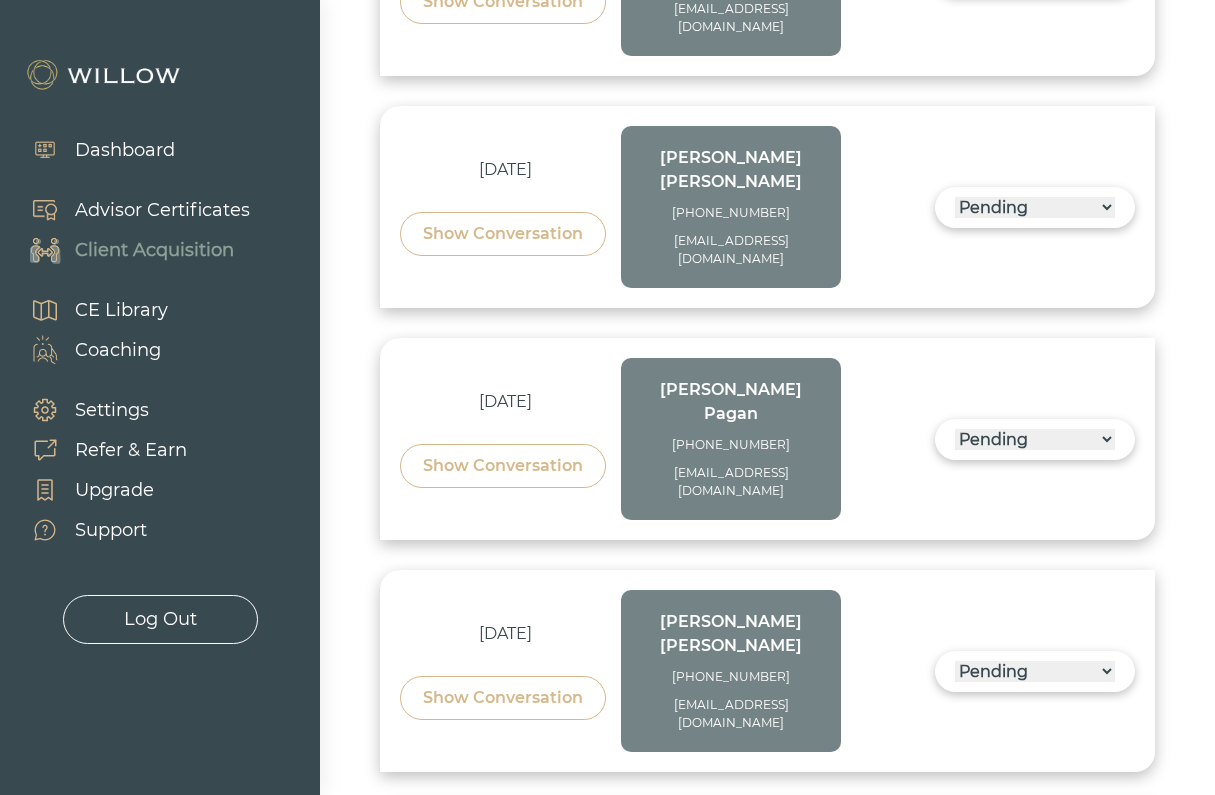 click on "Show Conversation" at bounding box center [503, 698] 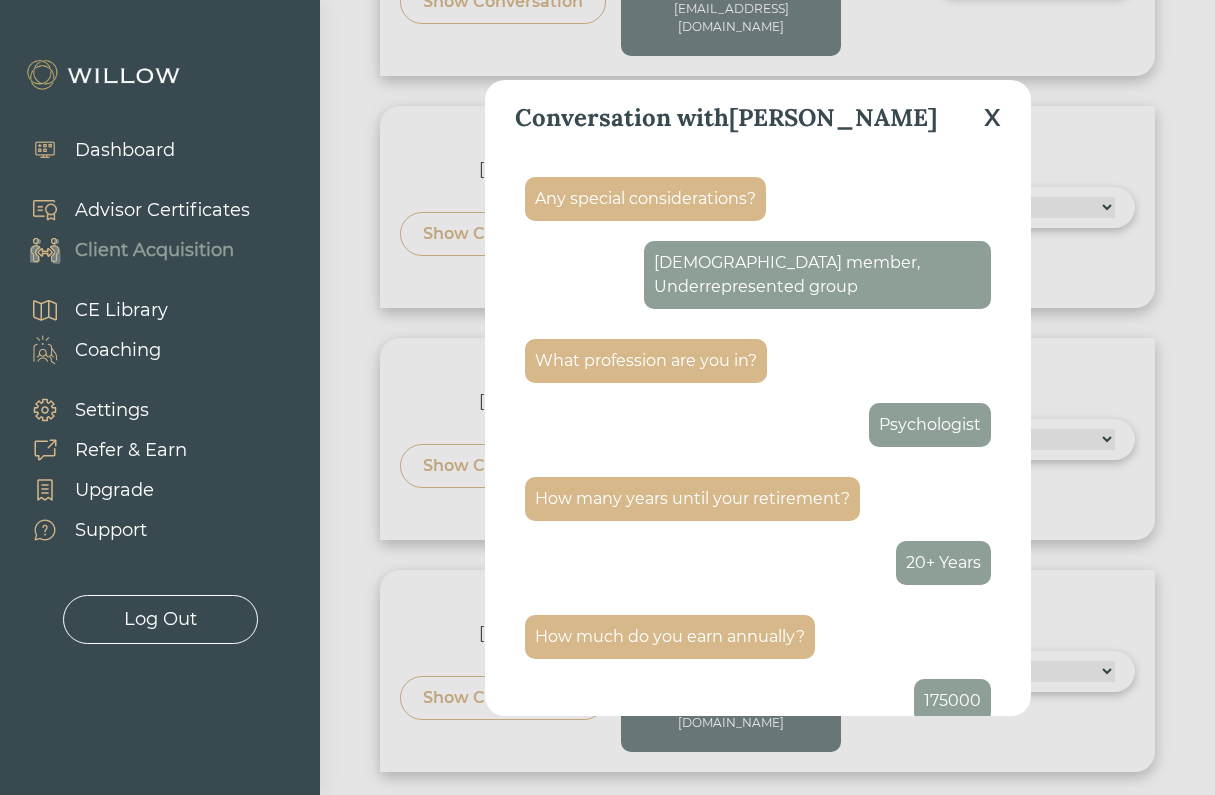 scroll, scrollTop: 1882, scrollLeft: 0, axis: vertical 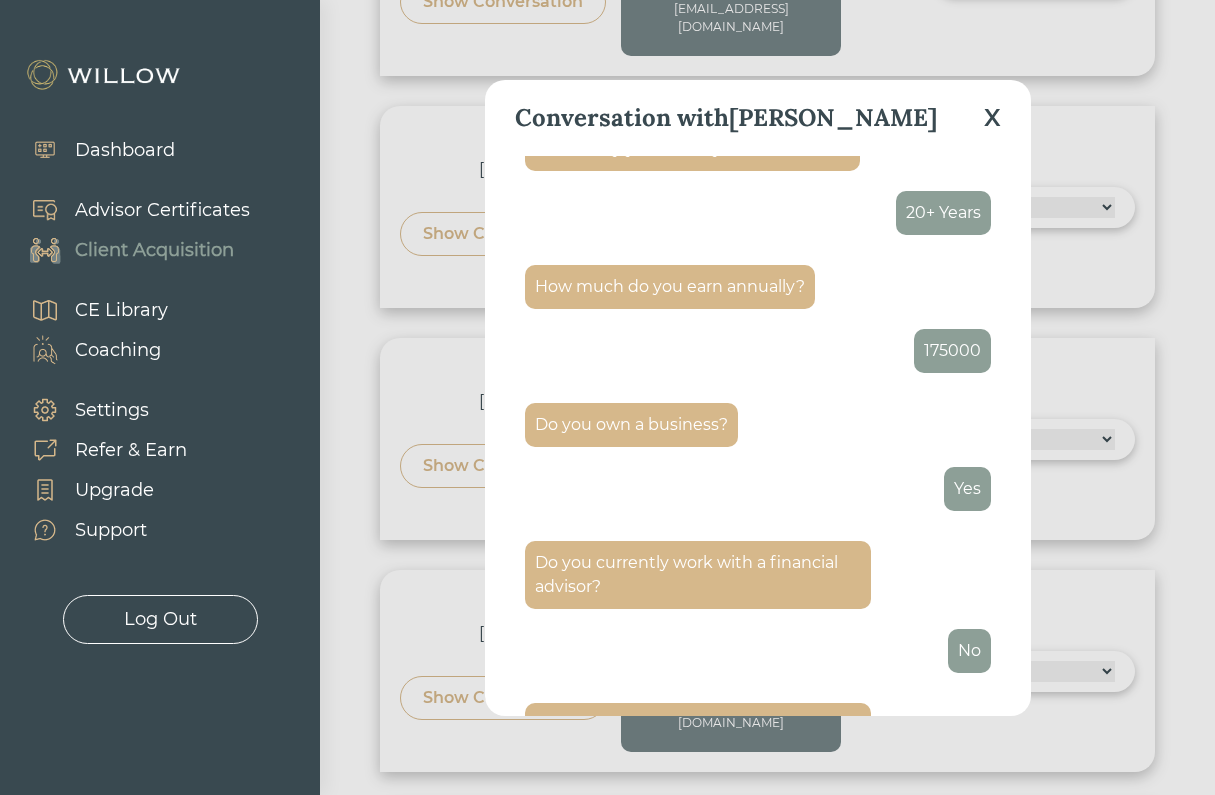 click on "X" at bounding box center [992, 118] 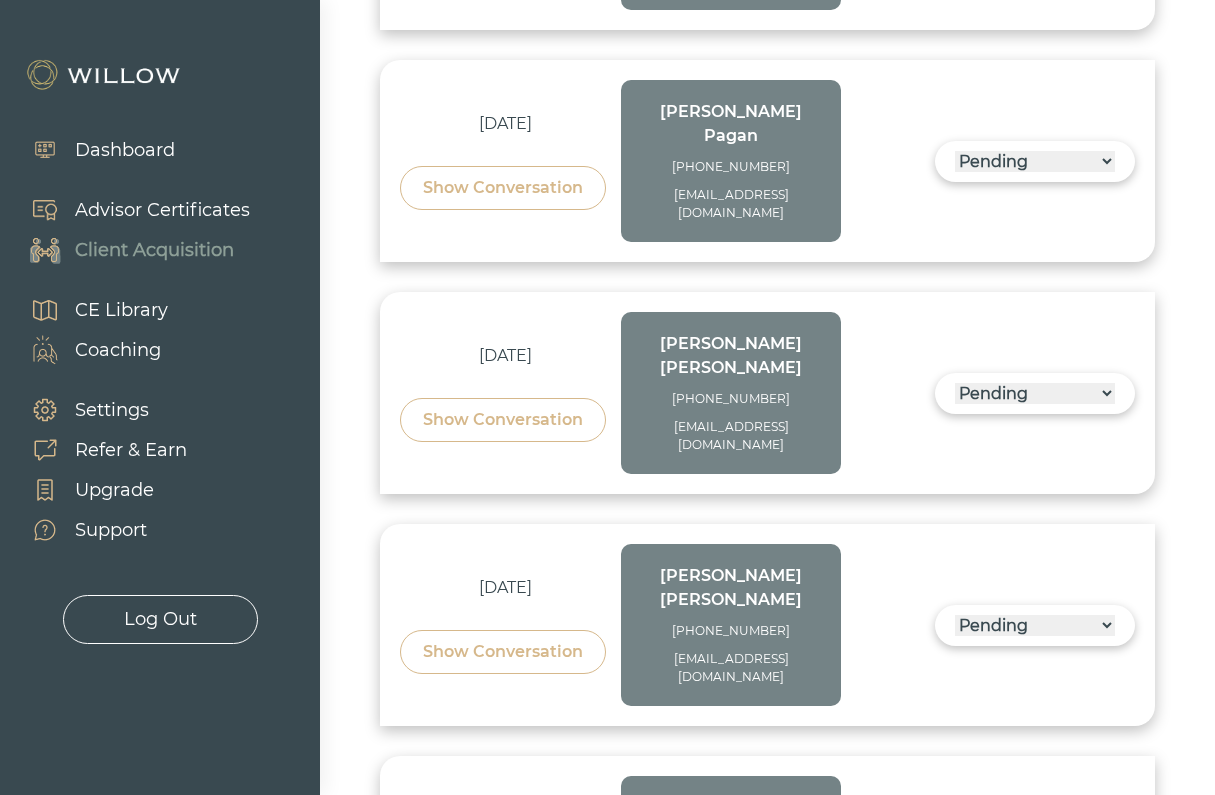 scroll, scrollTop: 1455, scrollLeft: 0, axis: vertical 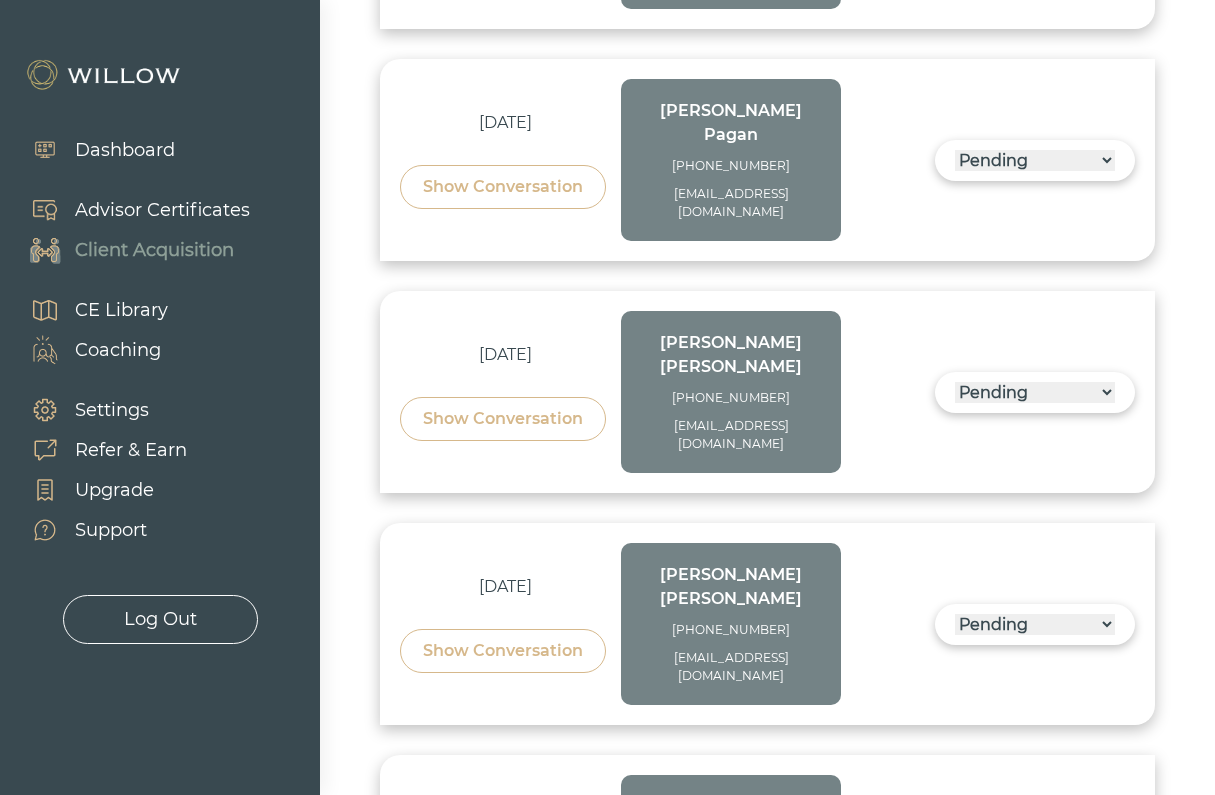 click on "Show Conversation" at bounding box center (503, 419) 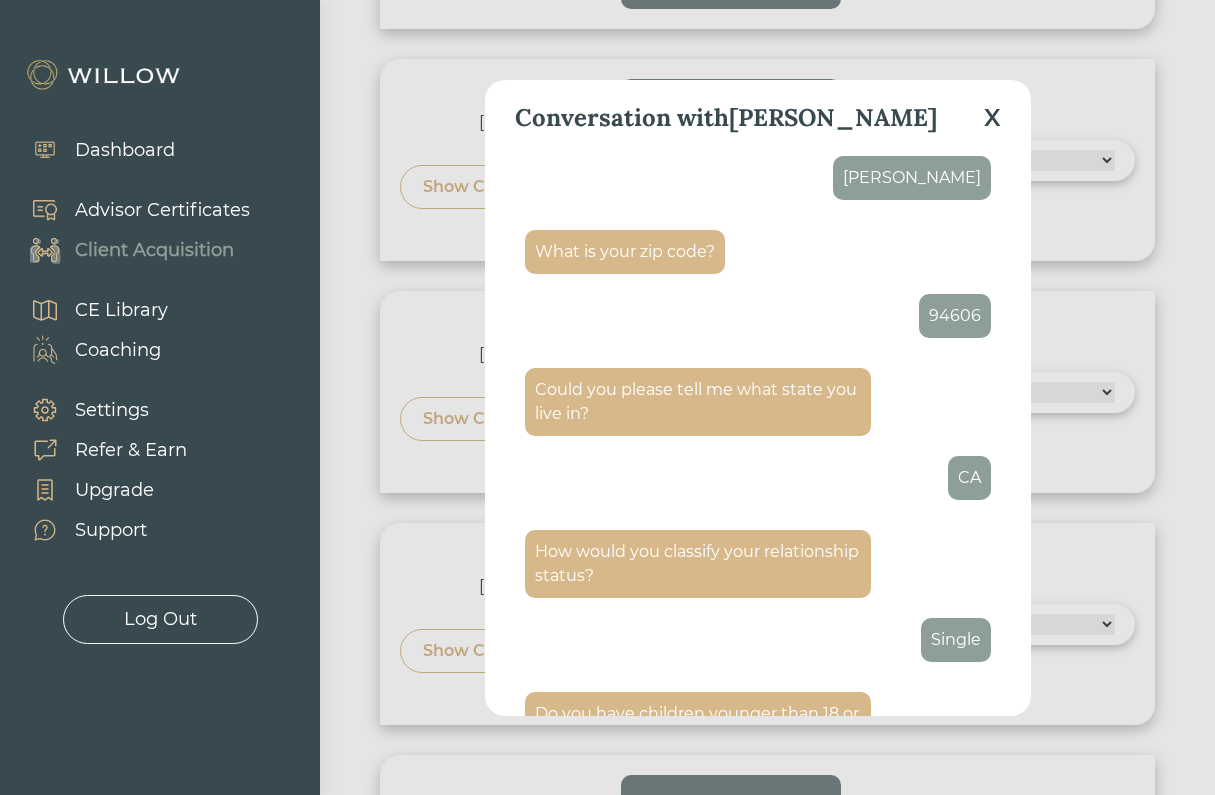 scroll, scrollTop: 395, scrollLeft: 0, axis: vertical 